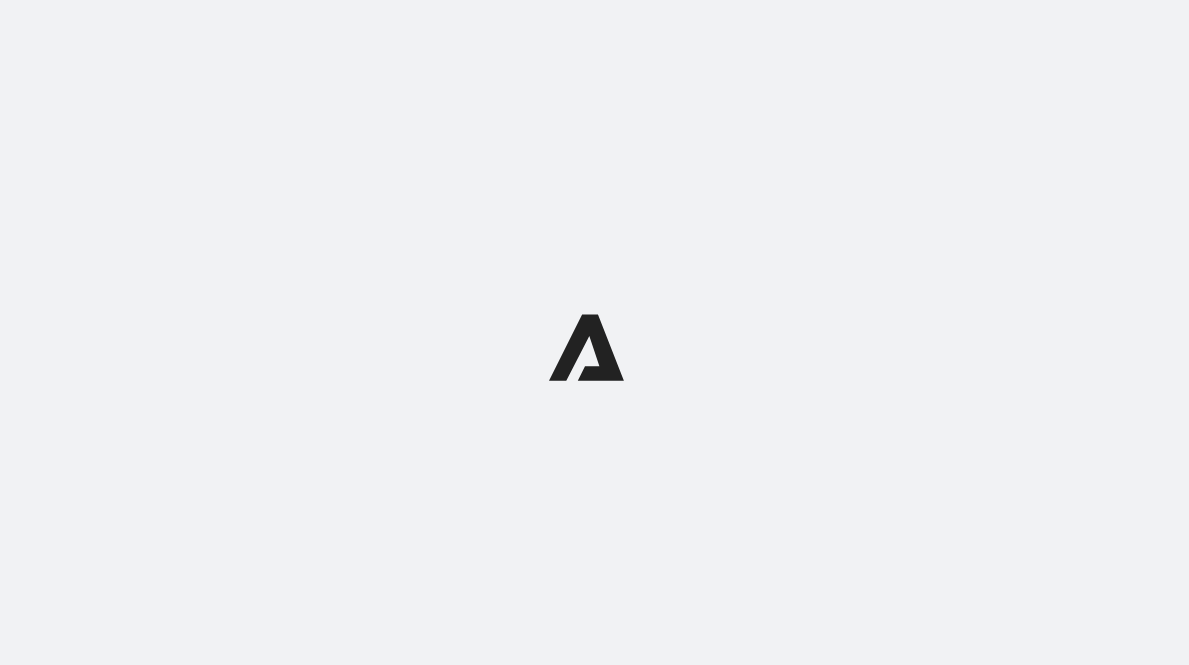 scroll, scrollTop: 0, scrollLeft: 0, axis: both 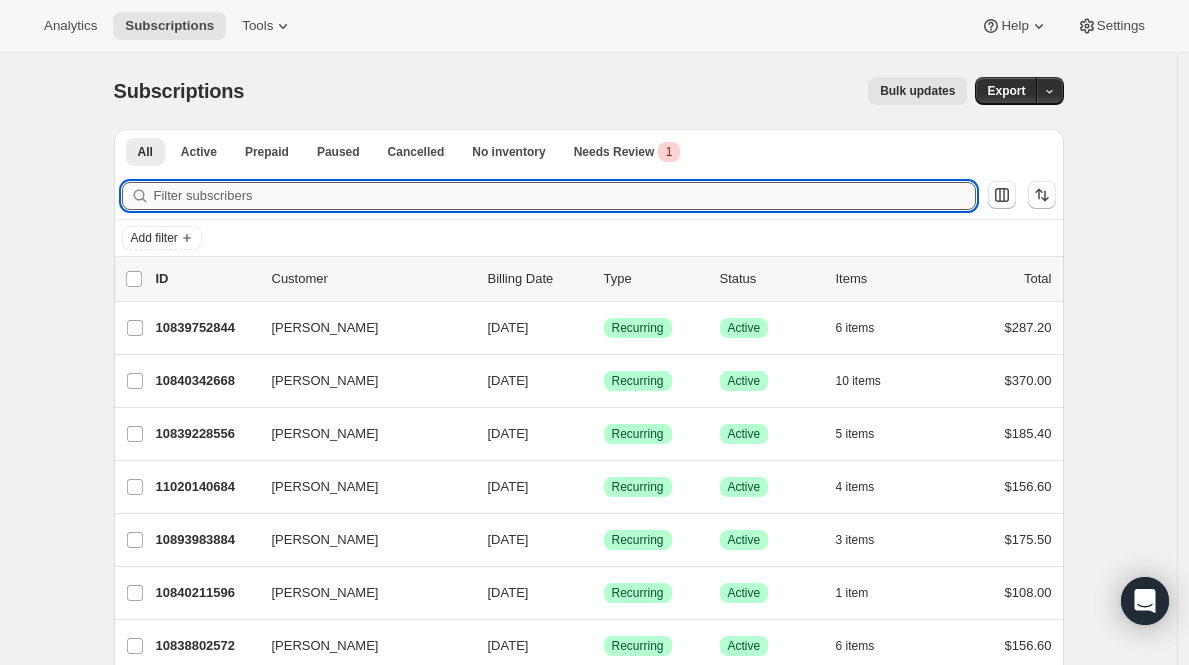 click on "Filter subscribers" at bounding box center (565, 196) 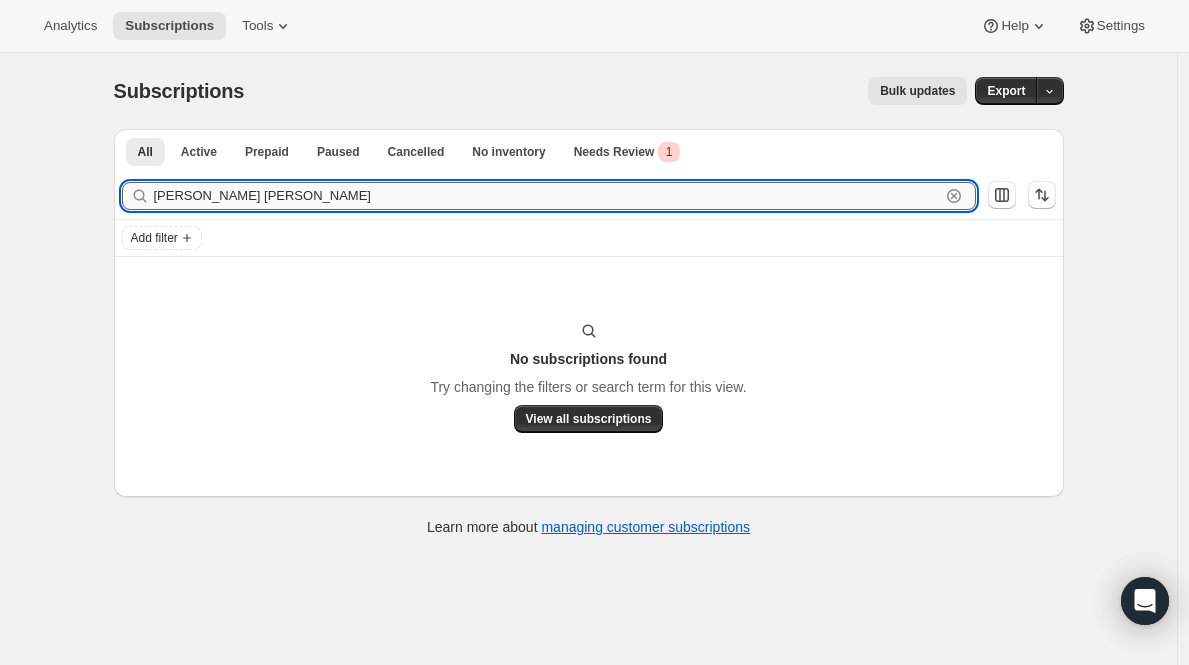click on "mary elise" at bounding box center [547, 196] 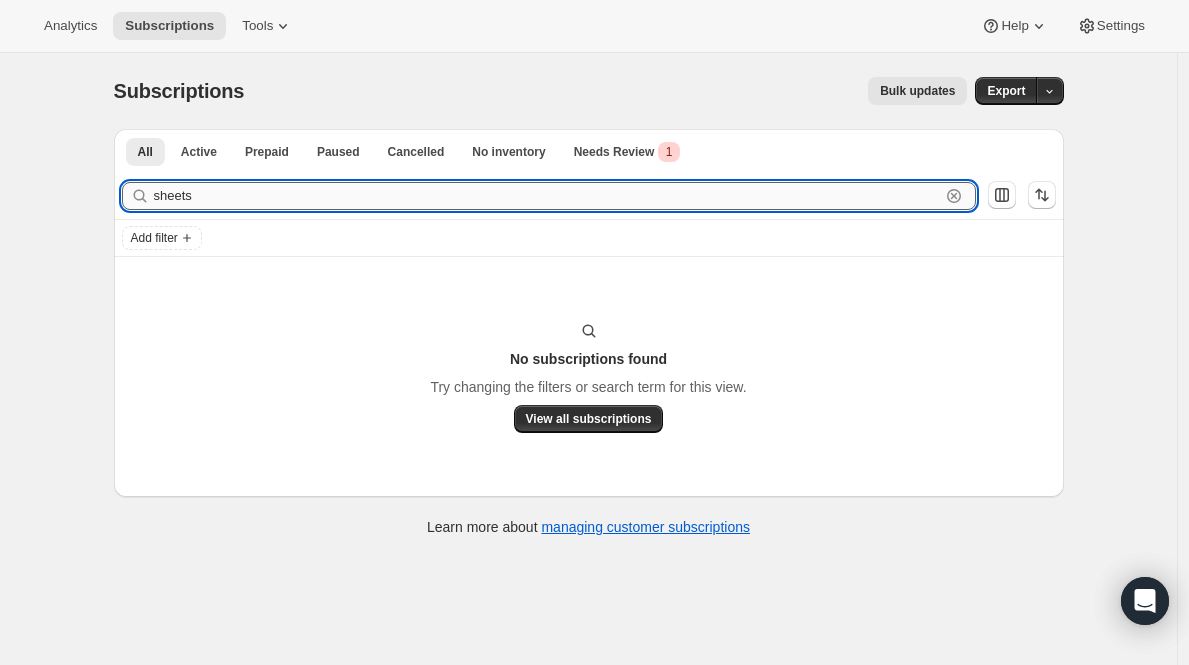 type on "sheets" 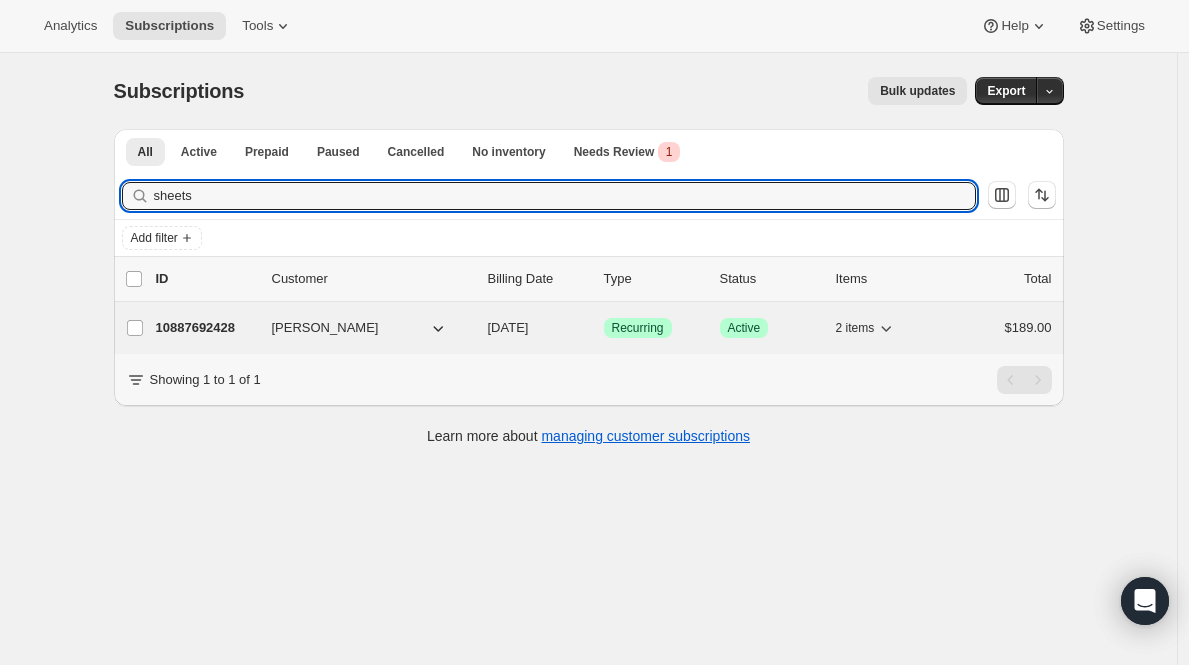 click on "Lori Archer" at bounding box center [325, 328] 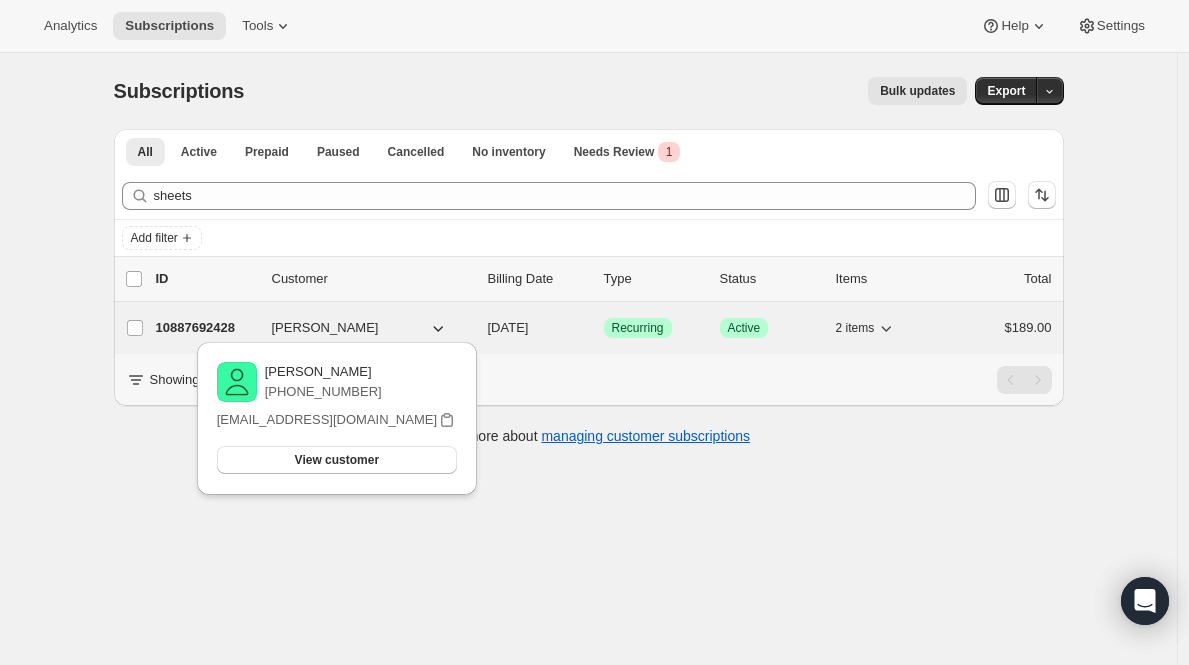 click on "10887692428" at bounding box center (206, 328) 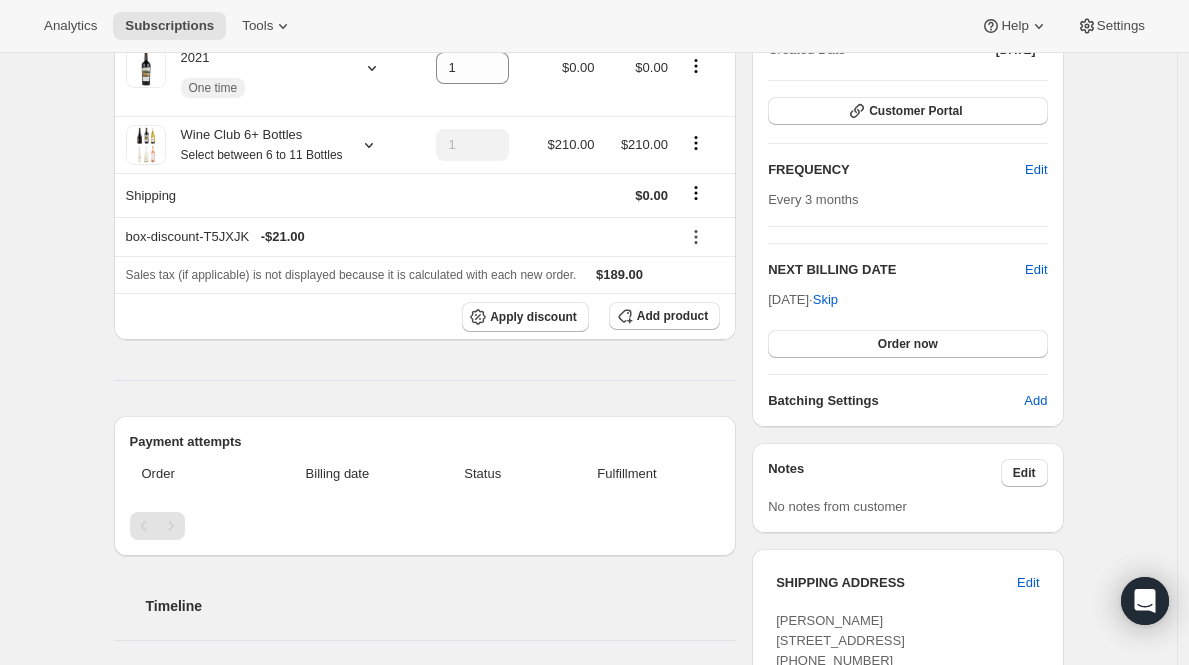 scroll, scrollTop: 265, scrollLeft: 0, axis: vertical 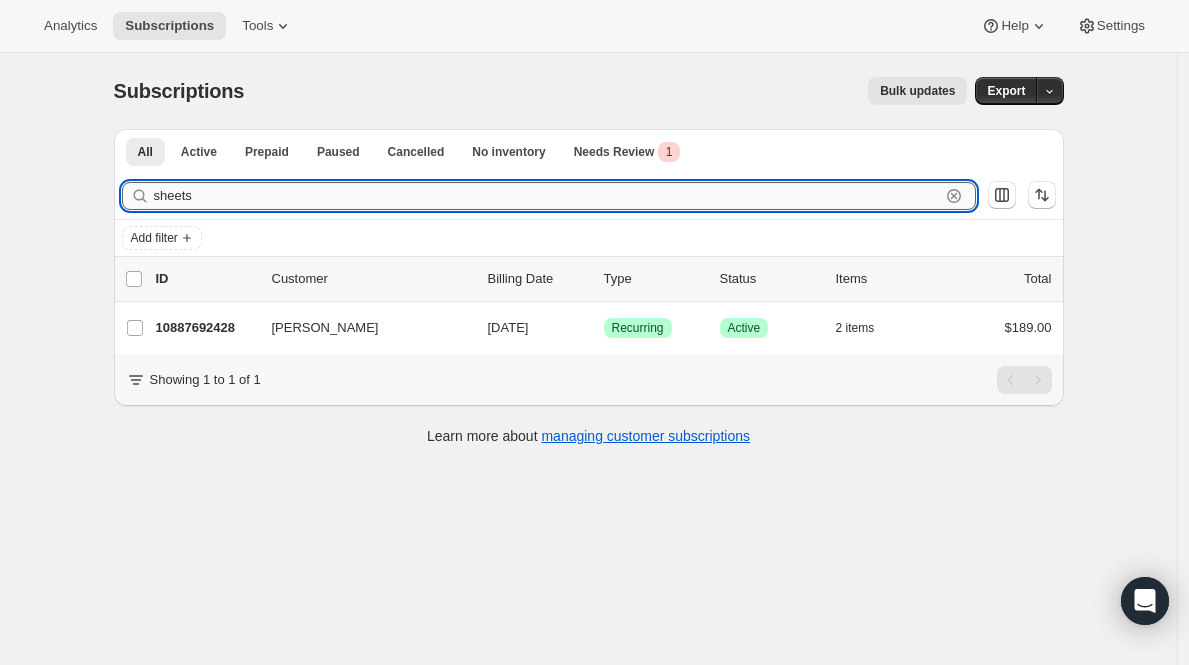 click on "sheets" at bounding box center [547, 196] 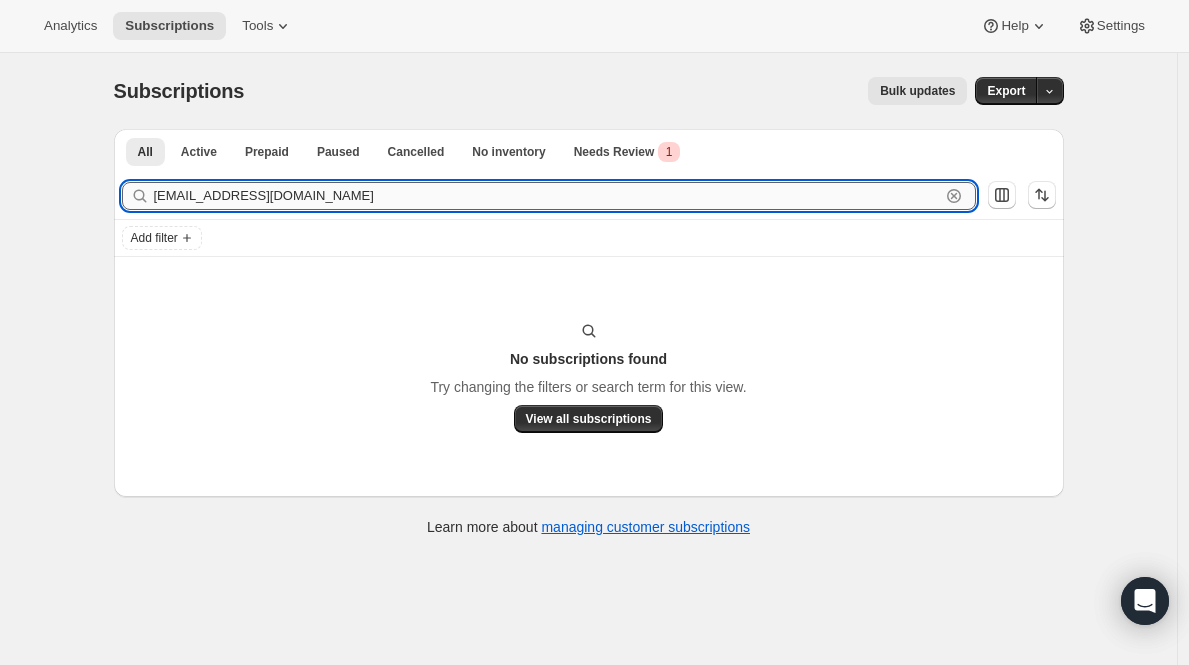 click on "sheetsjendoll1713@gmail.com" at bounding box center [547, 196] 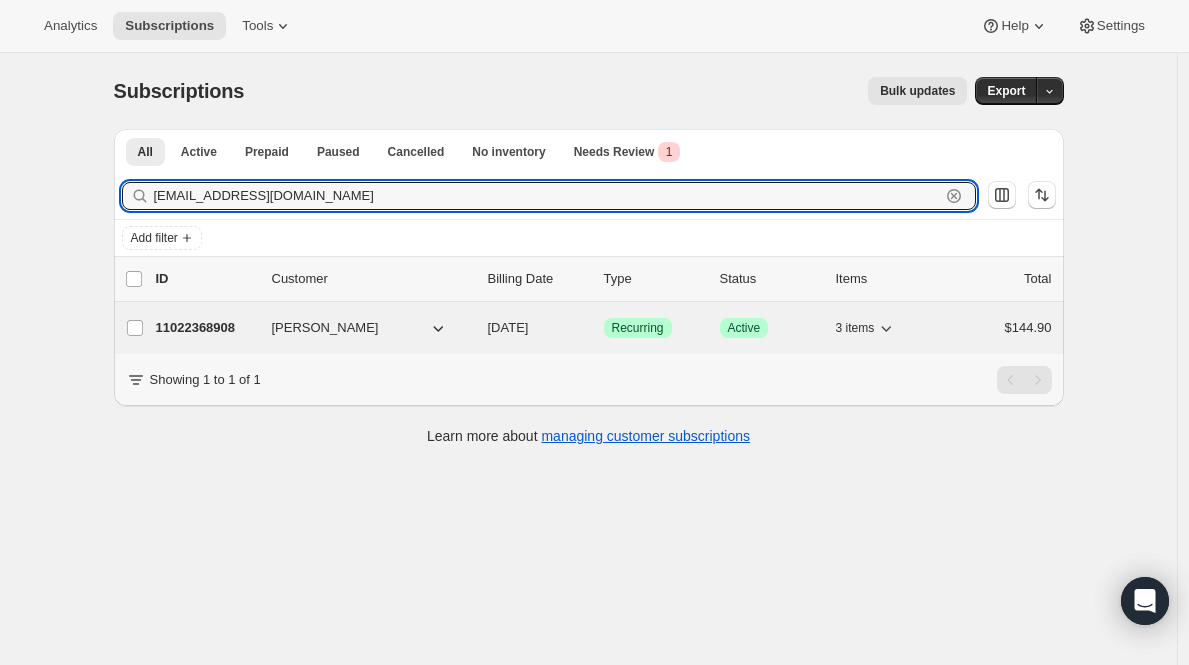 type on "jendoll1713@gmail.com" 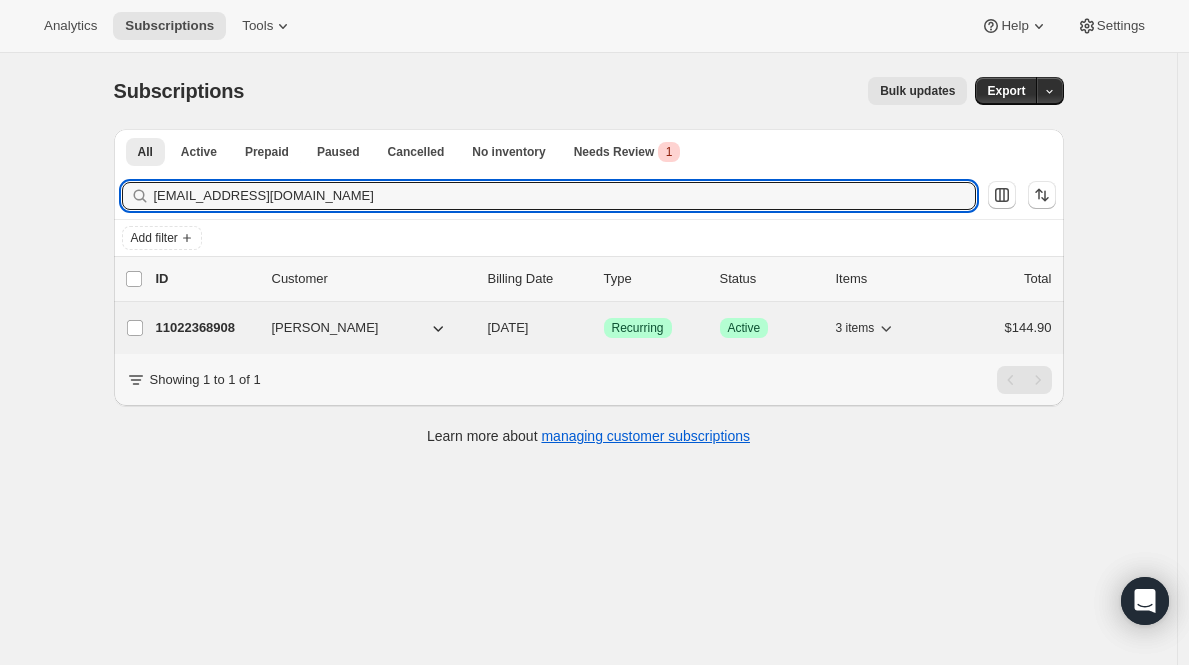 click on "11022368908" at bounding box center (206, 328) 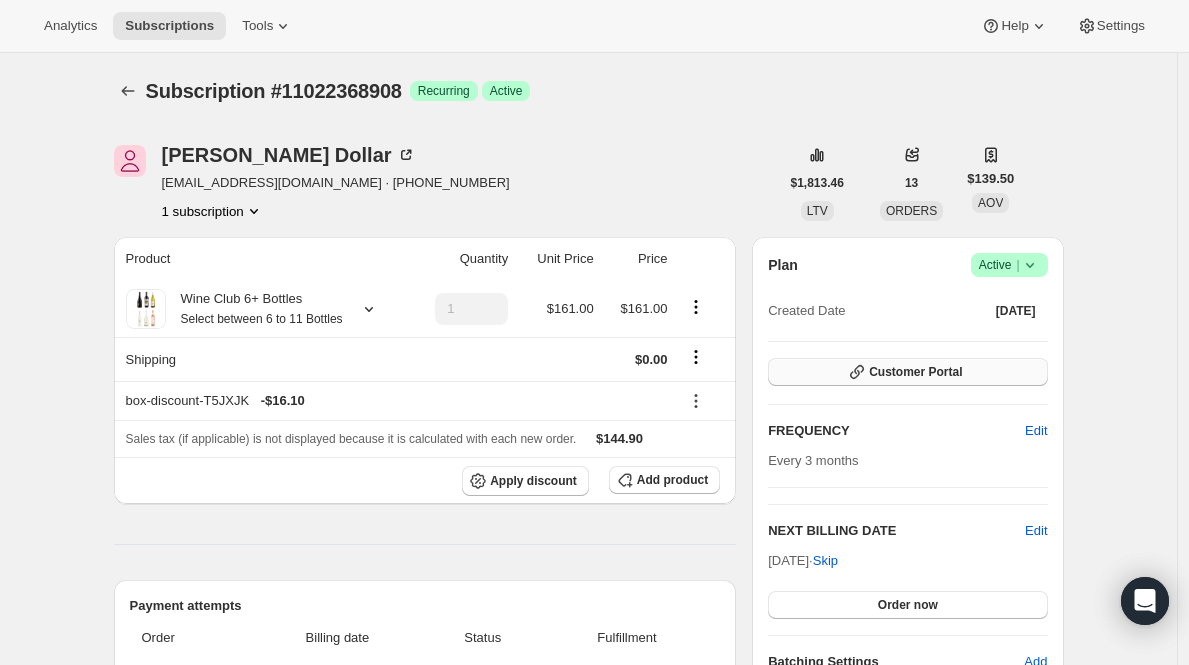 click on "Customer Portal" at bounding box center (915, 372) 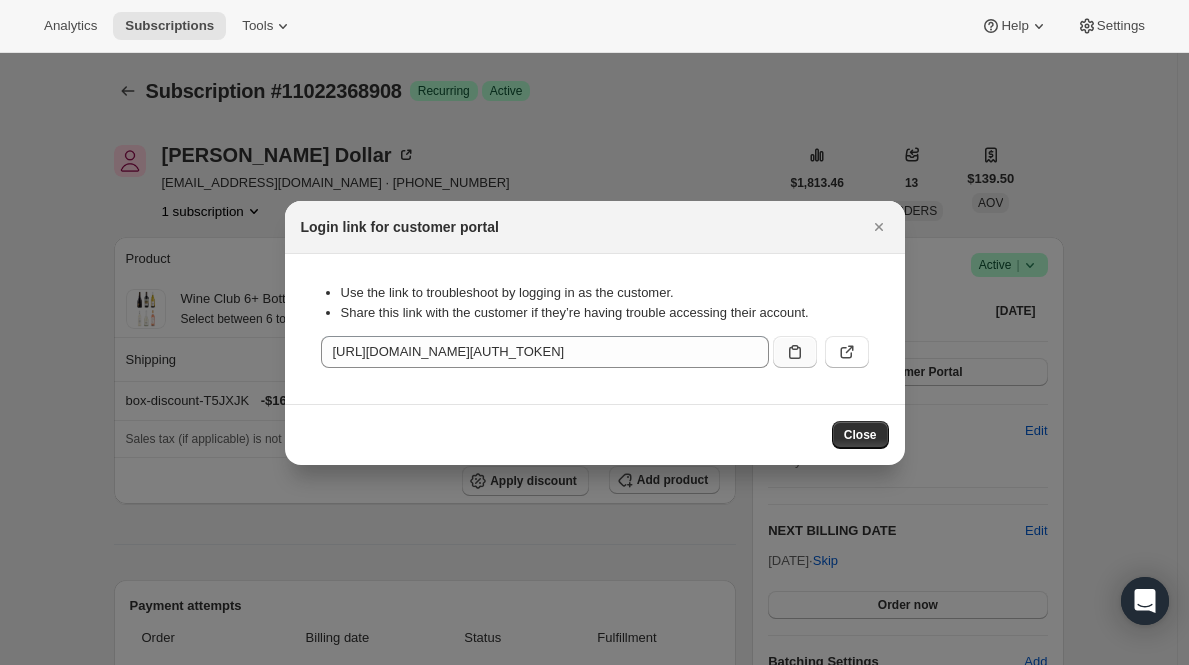click 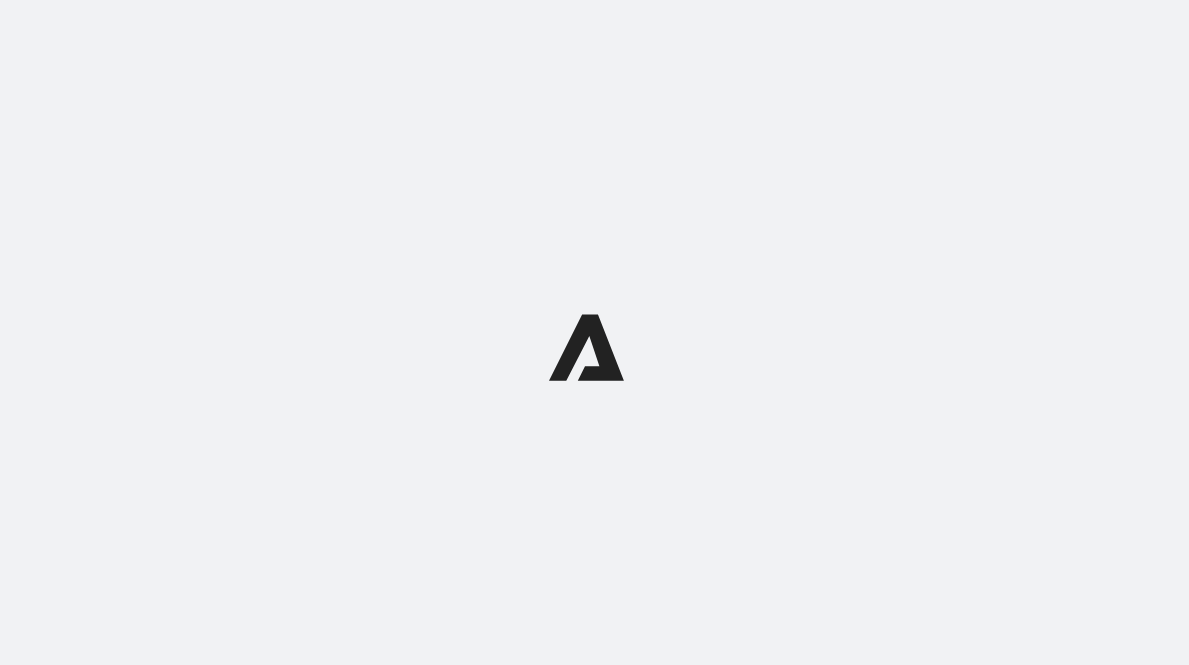 scroll, scrollTop: 0, scrollLeft: 0, axis: both 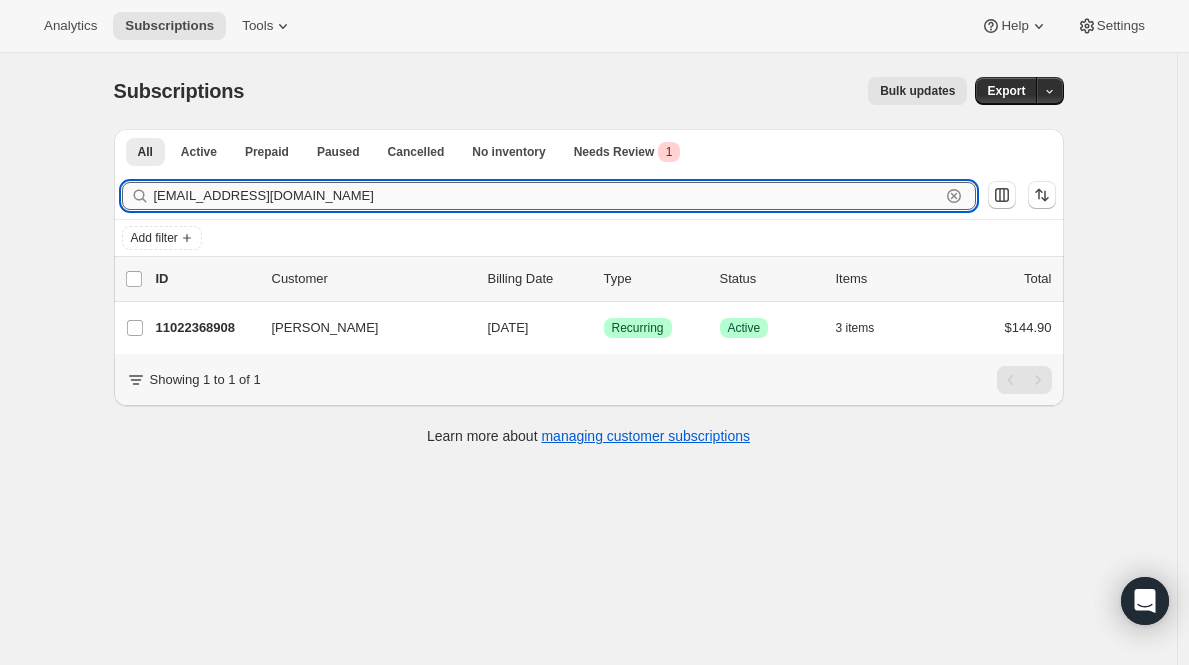 click on "jendoll1713@gmail.com" at bounding box center (547, 196) 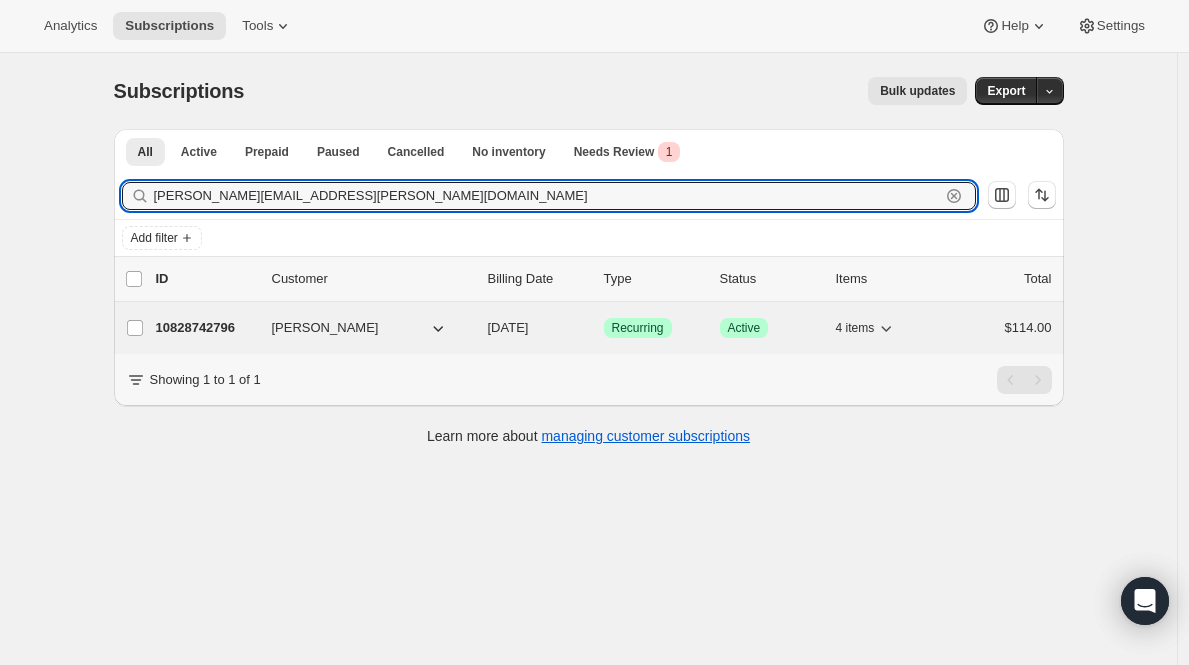 type on "mallory.bojorquez@gmail.com" 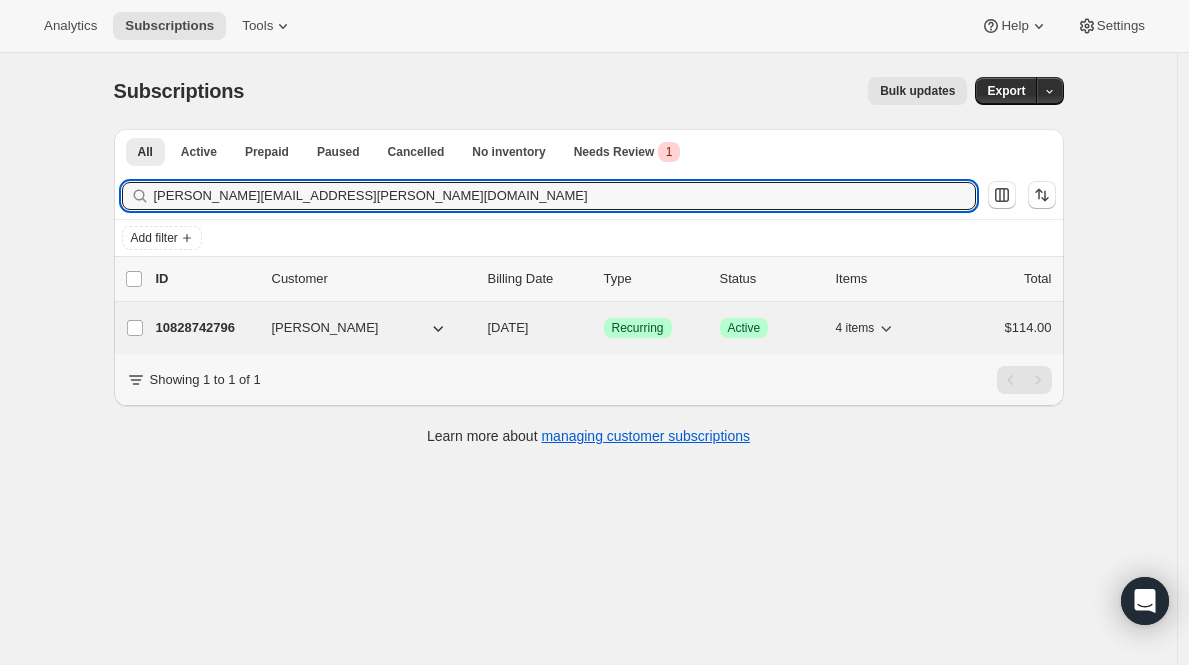 click on "10828742796" at bounding box center (206, 328) 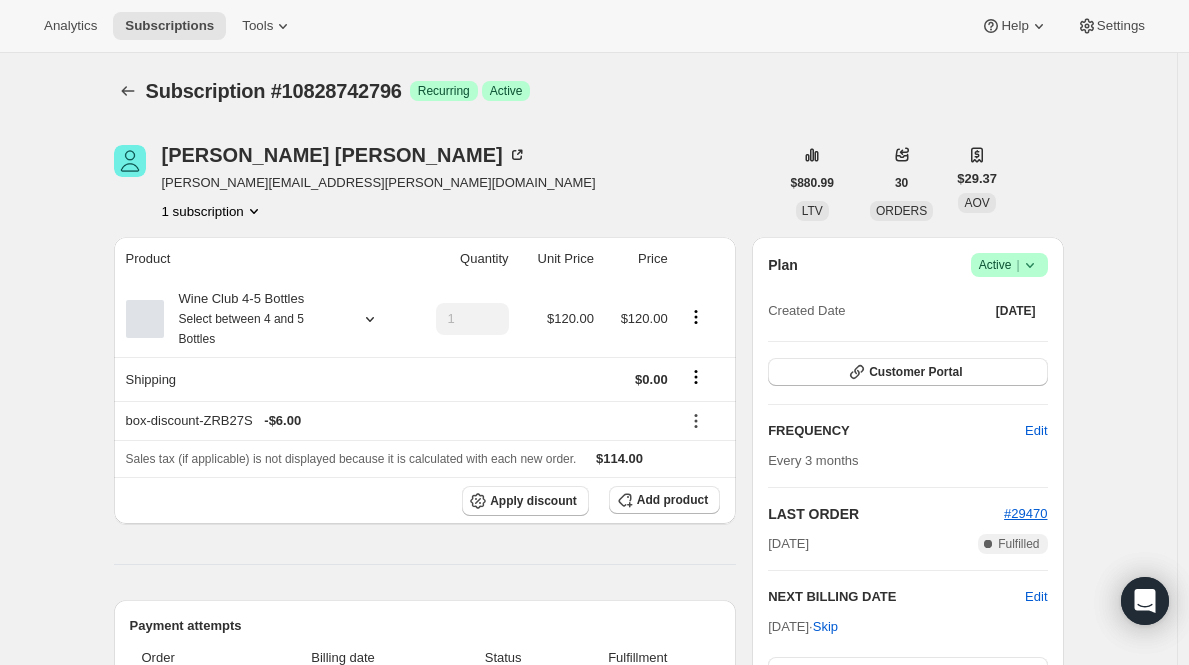 click on "Active |" at bounding box center [1009, 265] 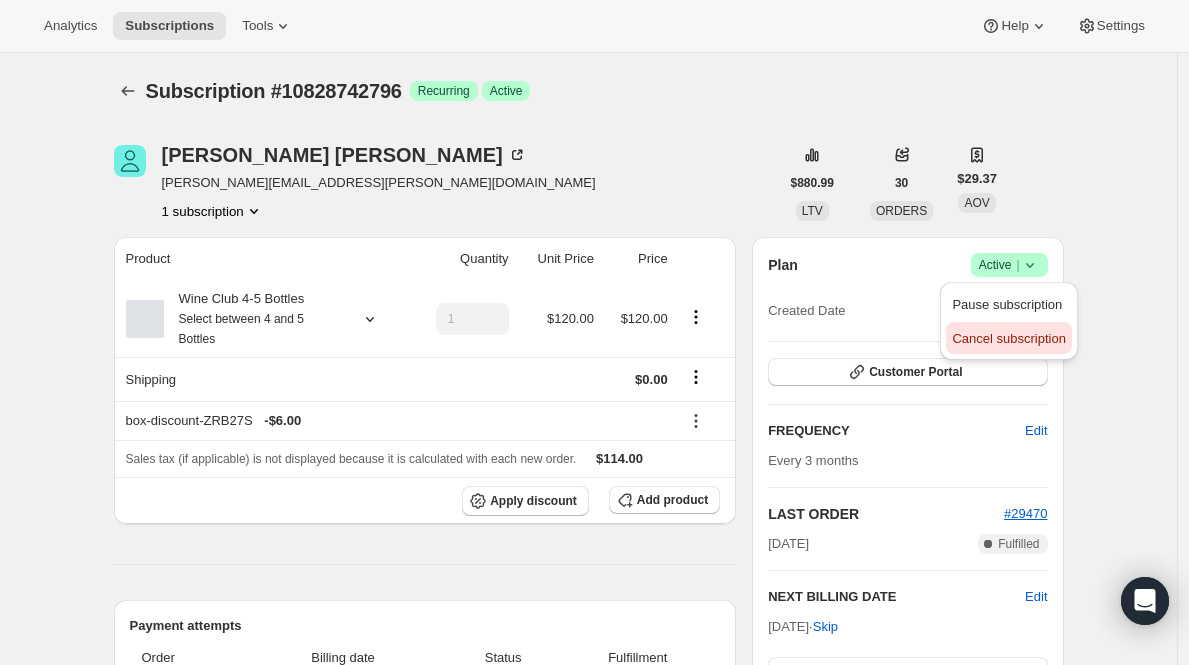 click on "Cancel subscription" at bounding box center (1008, 338) 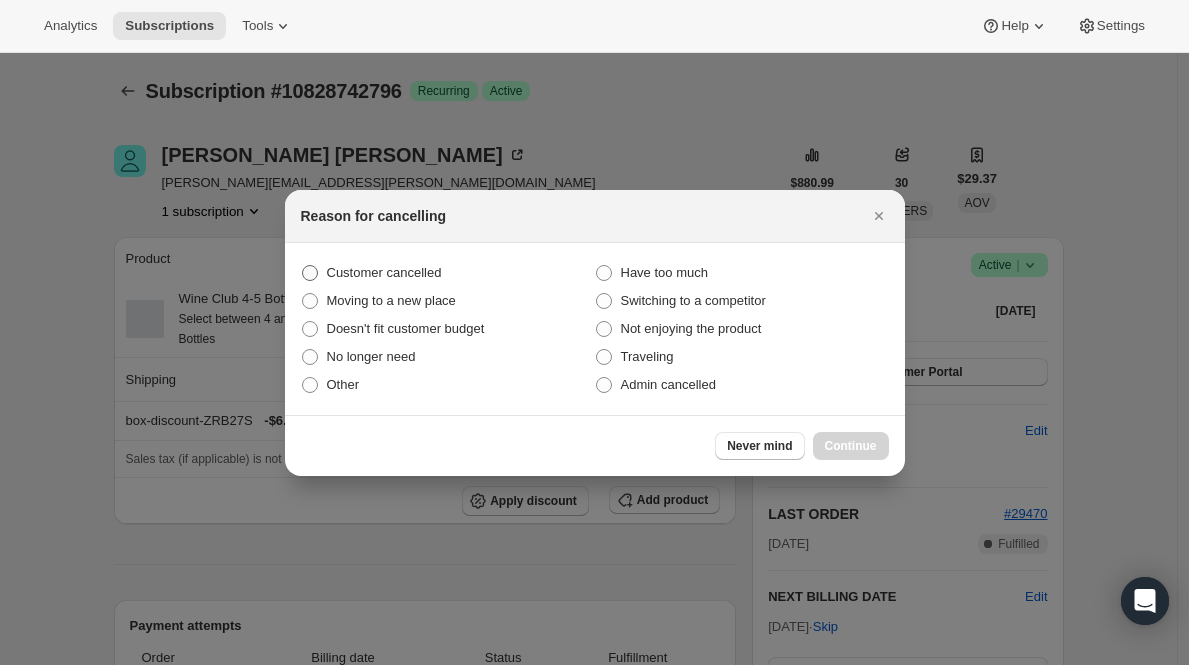 click on "Customer cancelled" at bounding box center [384, 272] 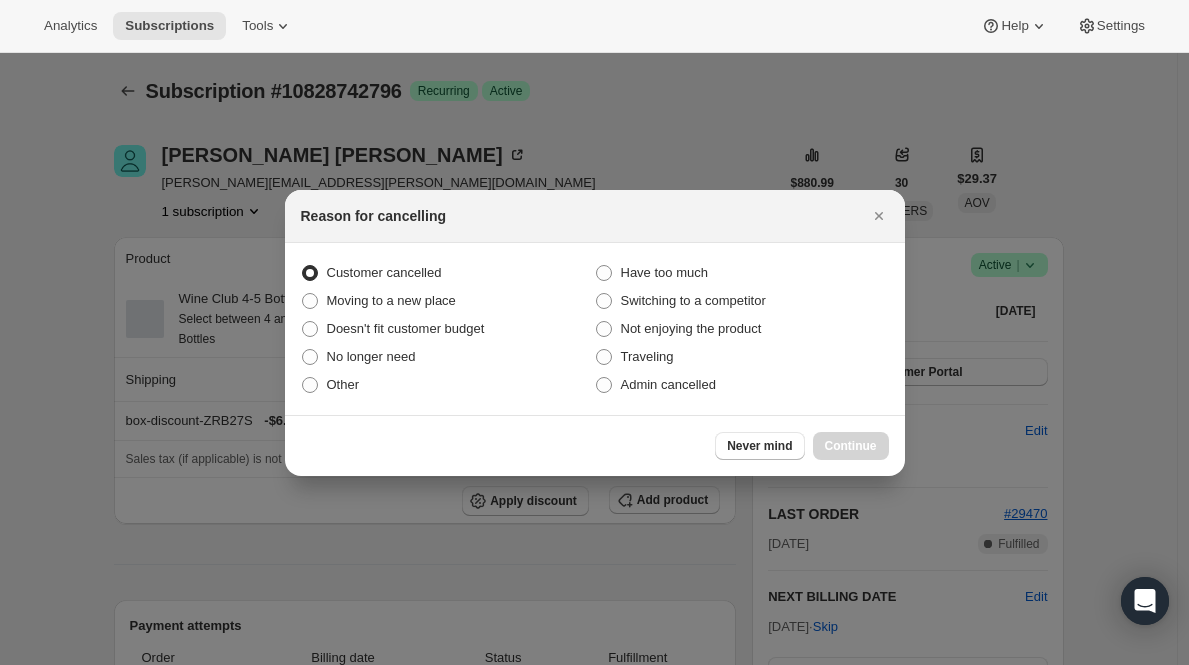 radio on "true" 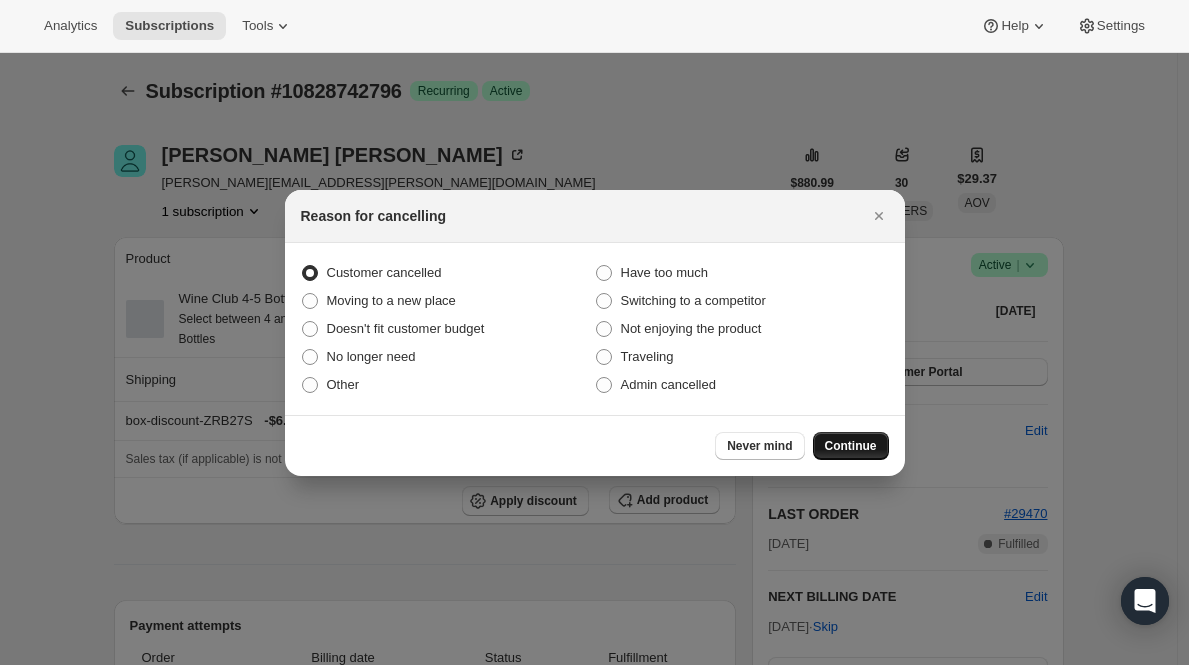 click on "Continue" at bounding box center (851, 446) 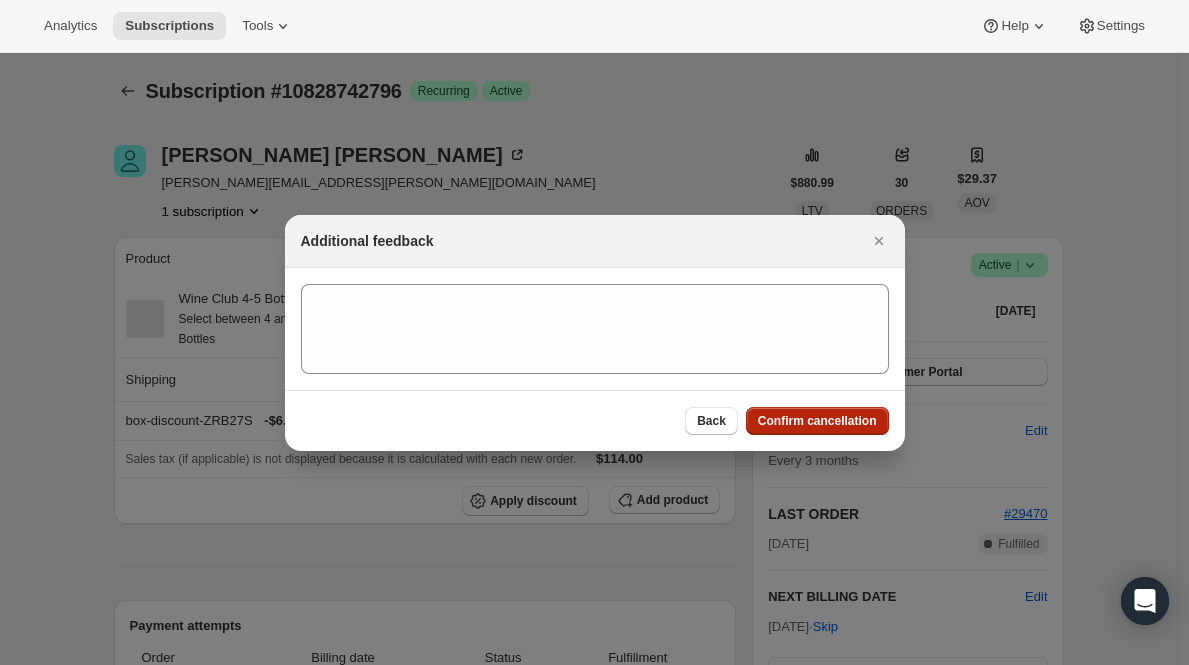 click on "Confirm cancellation" at bounding box center (817, 421) 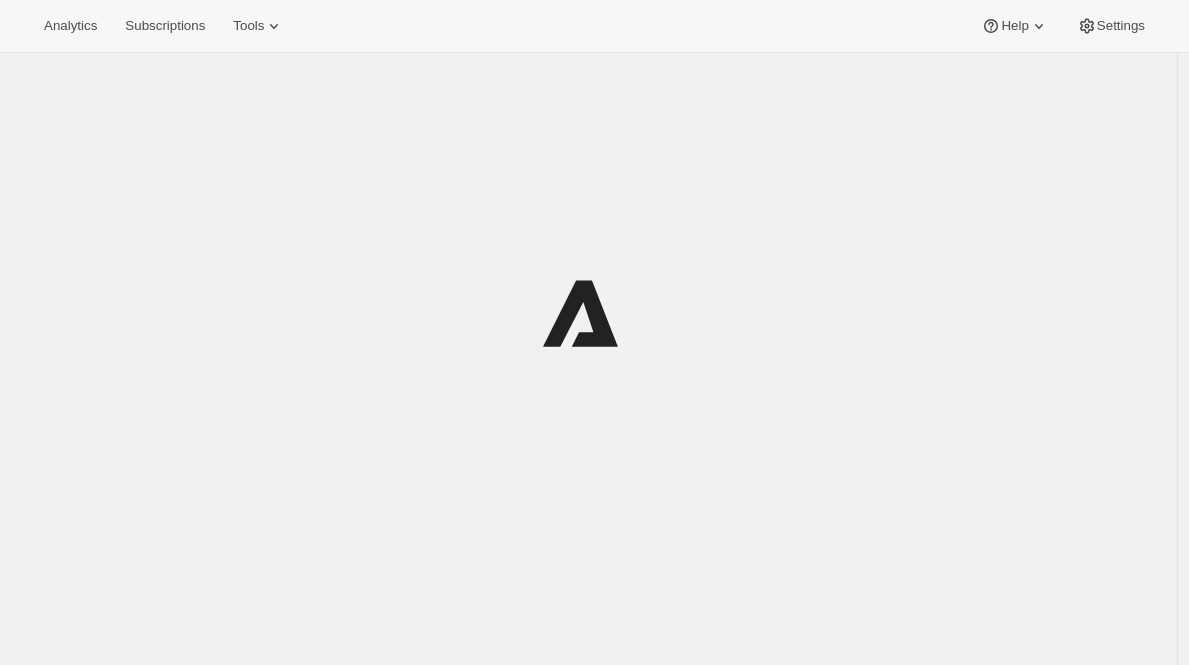 scroll, scrollTop: 0, scrollLeft: 0, axis: both 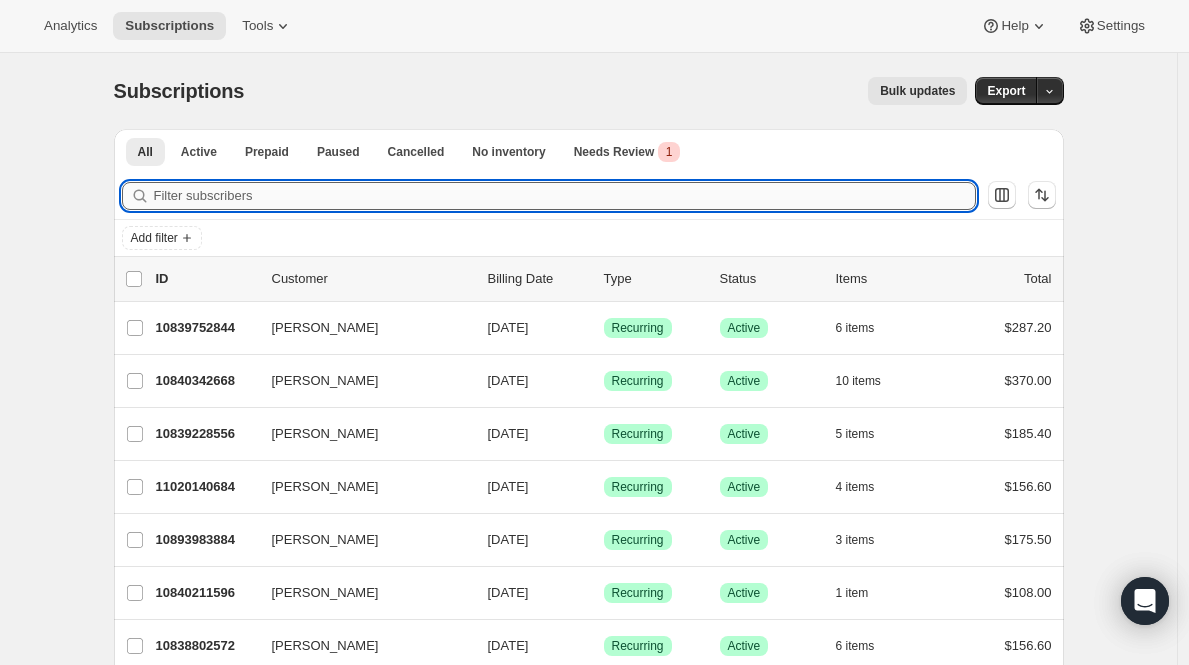click on "Filter subscribers" at bounding box center (565, 196) 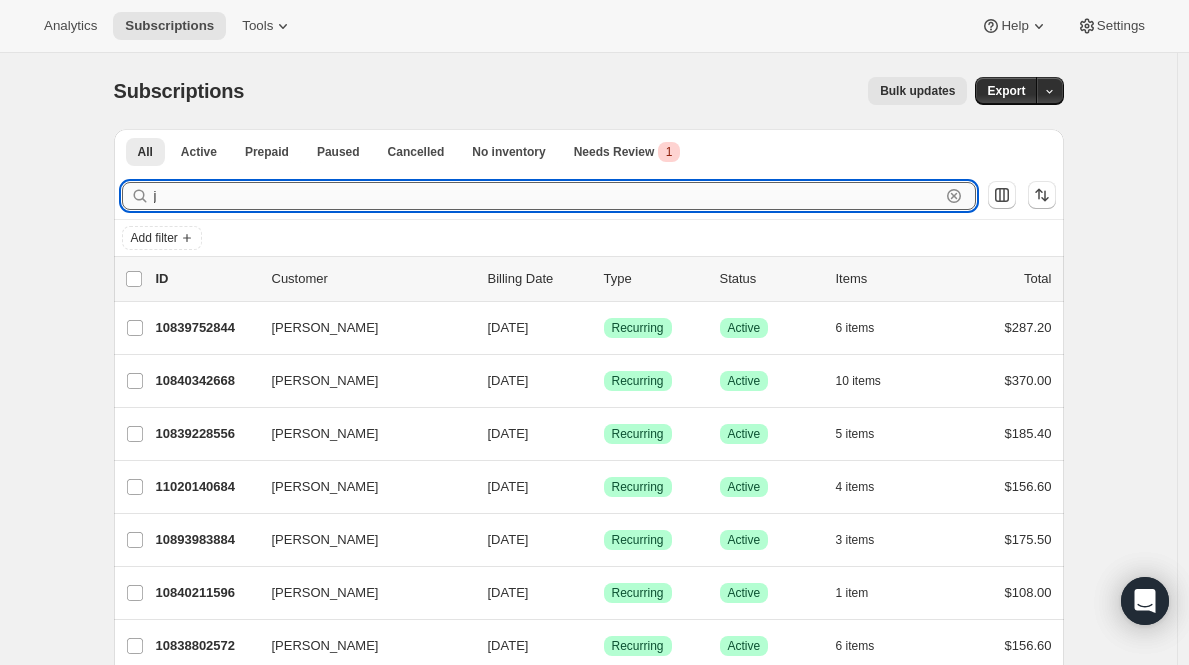 paste on "[EMAIL_ADDRESS][DOMAIN_NAME]" 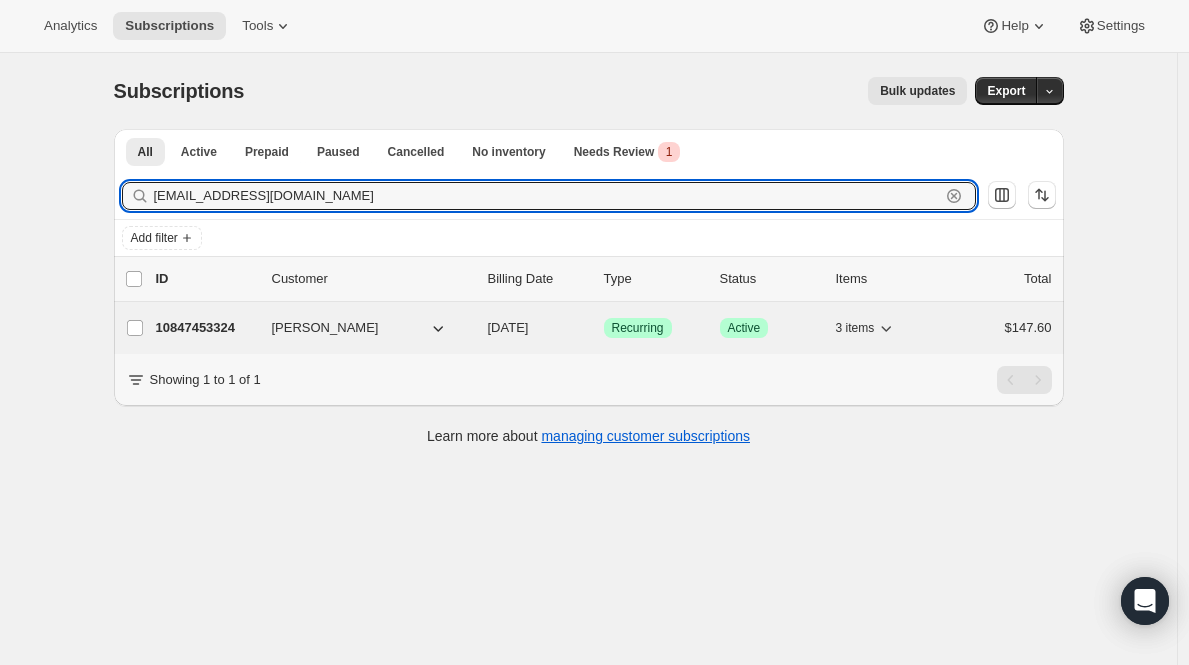 type on "[EMAIL_ADDRESS][DOMAIN_NAME]" 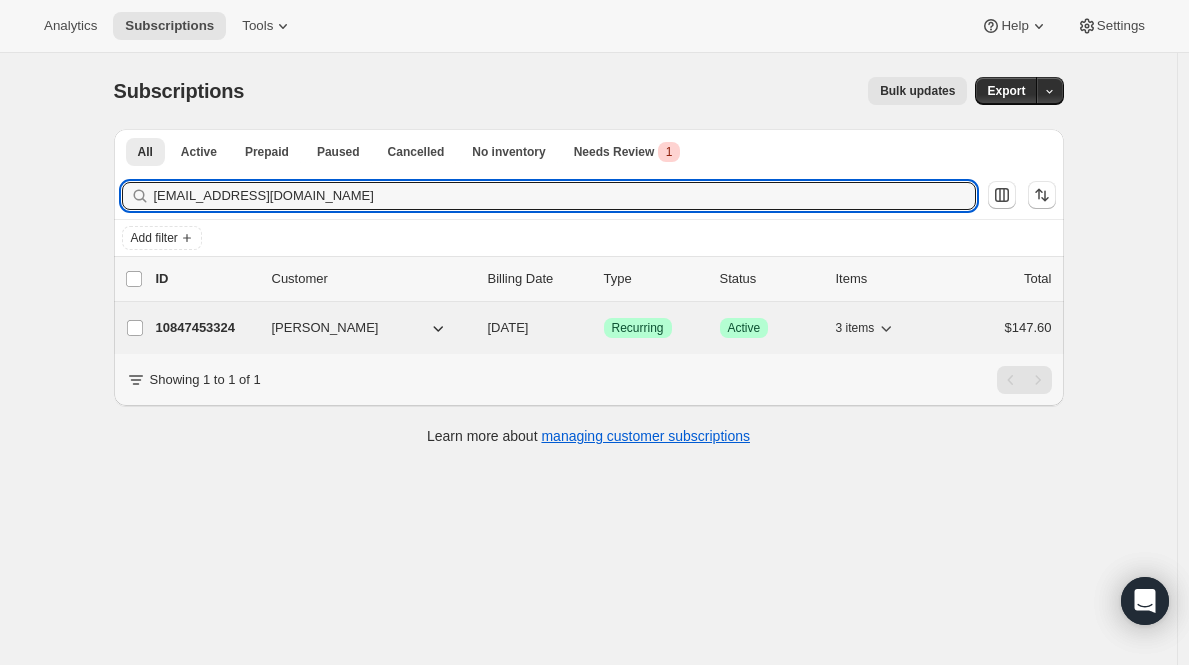 click on "10847453324" at bounding box center [206, 328] 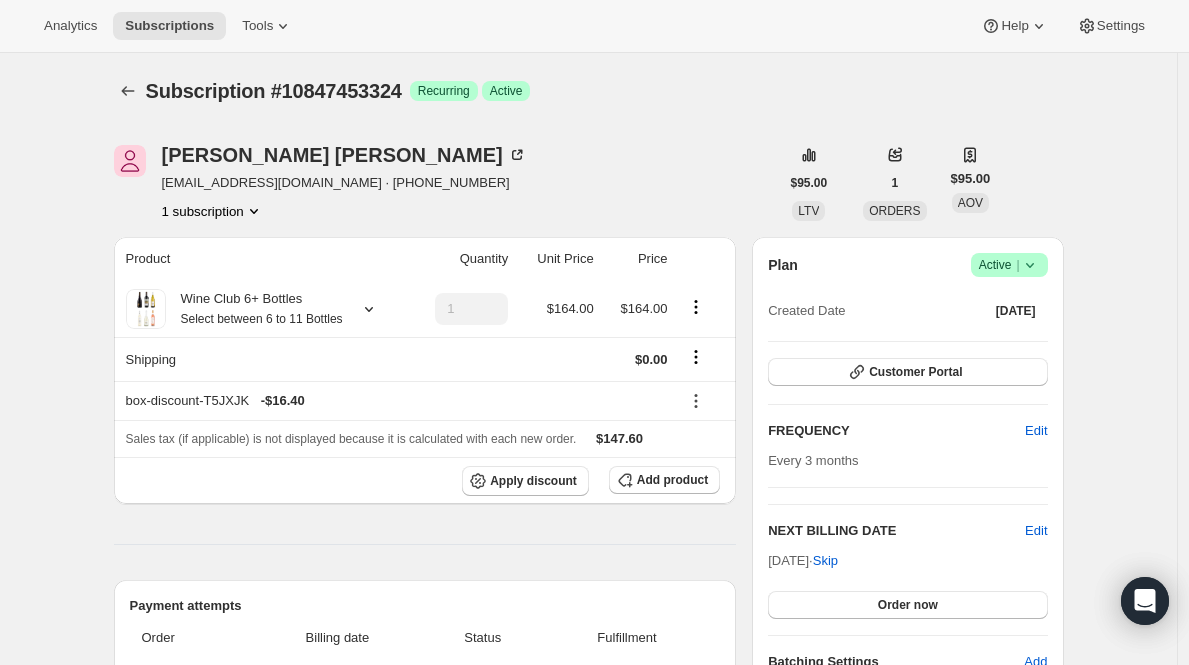 click on "Active |" at bounding box center (1009, 265) 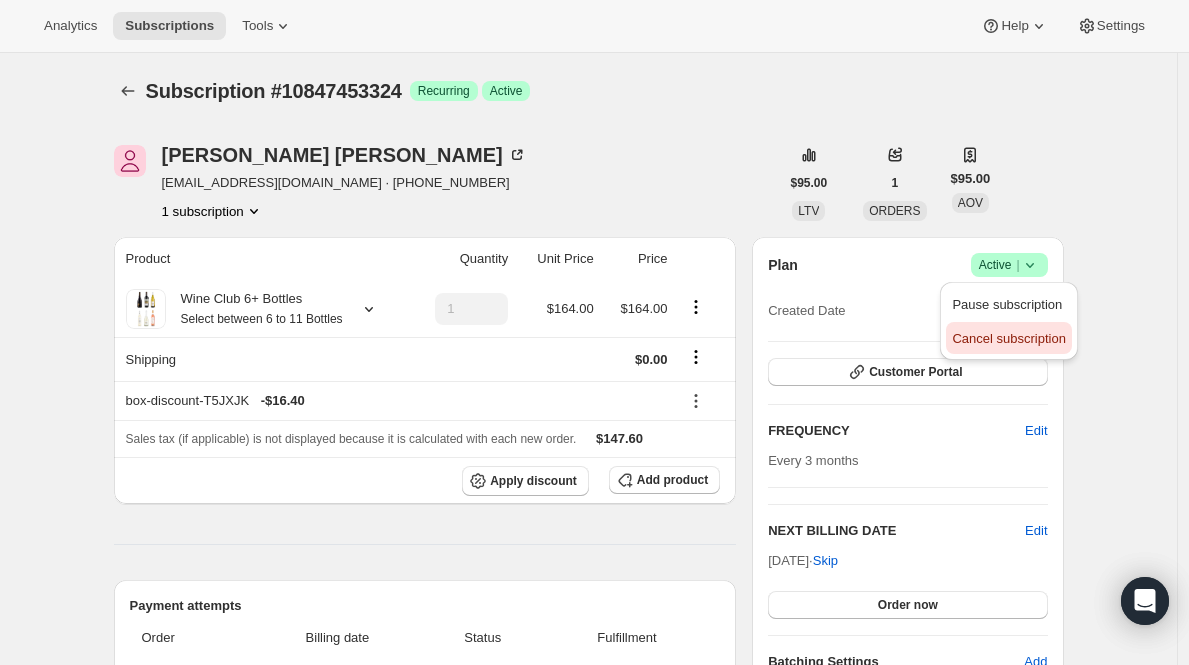 click on "Cancel subscription" at bounding box center [1008, 338] 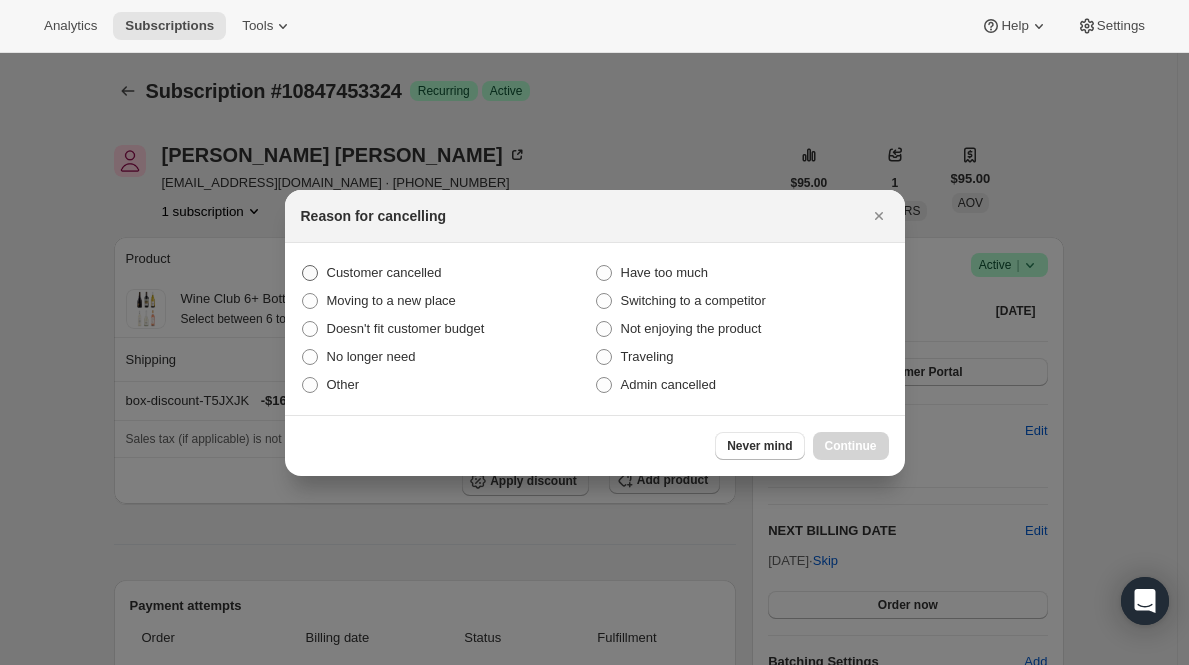 click on "Customer cancelled" at bounding box center [384, 273] 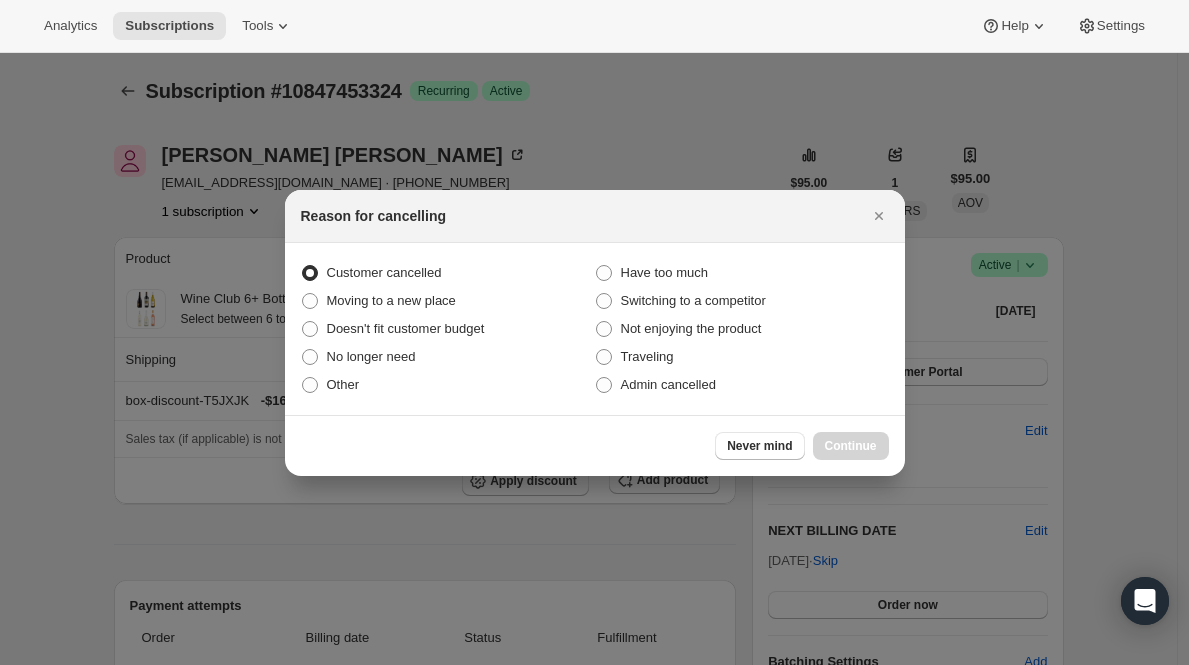 radio on "true" 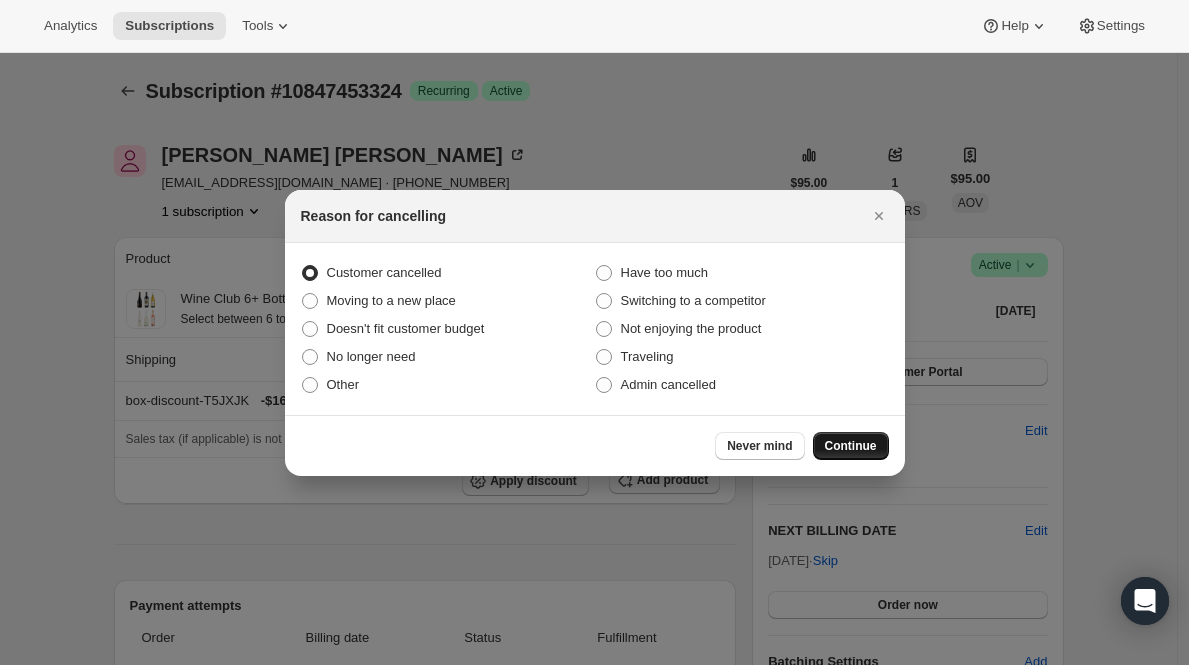click on "Continue" at bounding box center [851, 446] 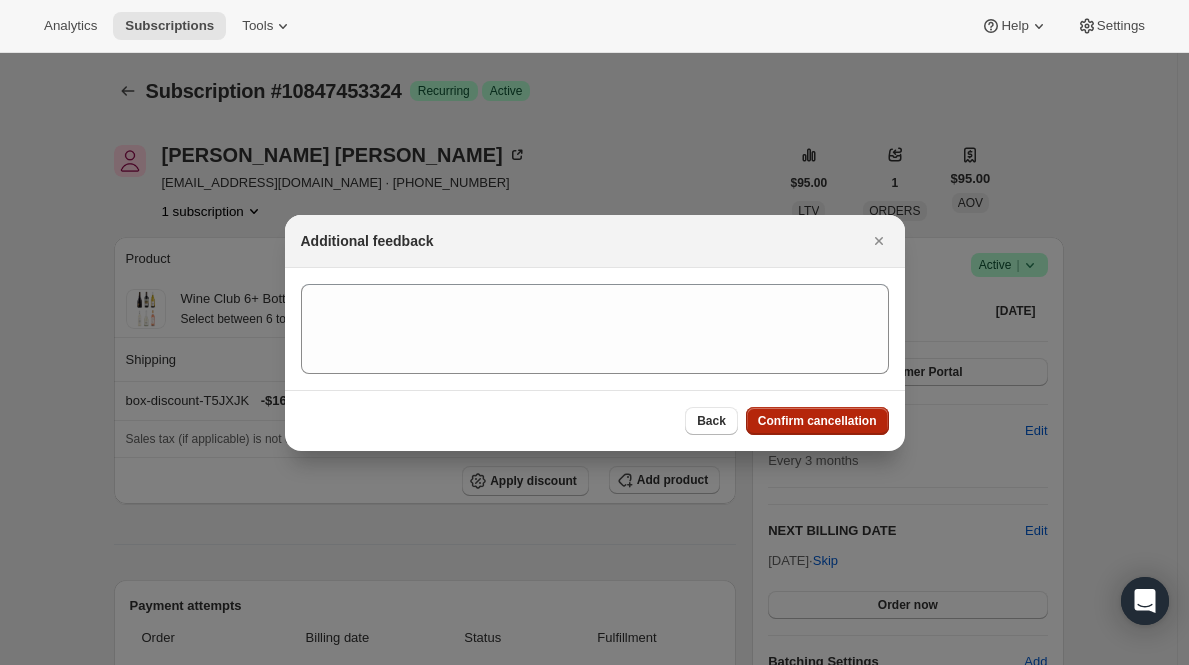 click on "Confirm cancellation" at bounding box center (817, 421) 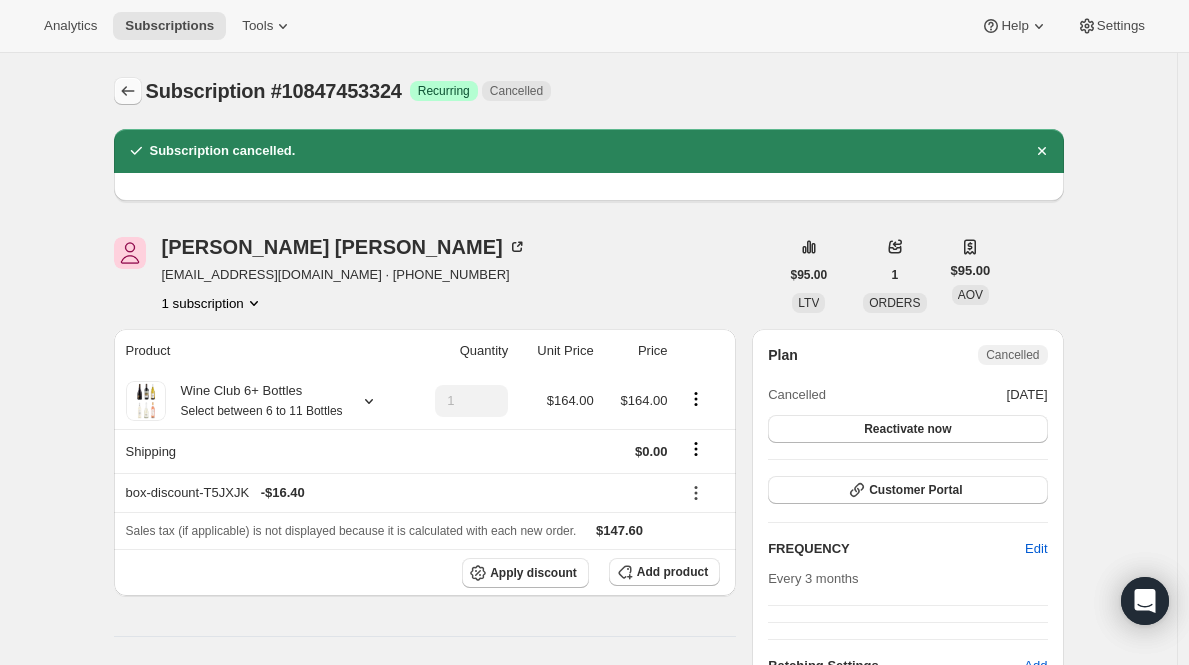 click 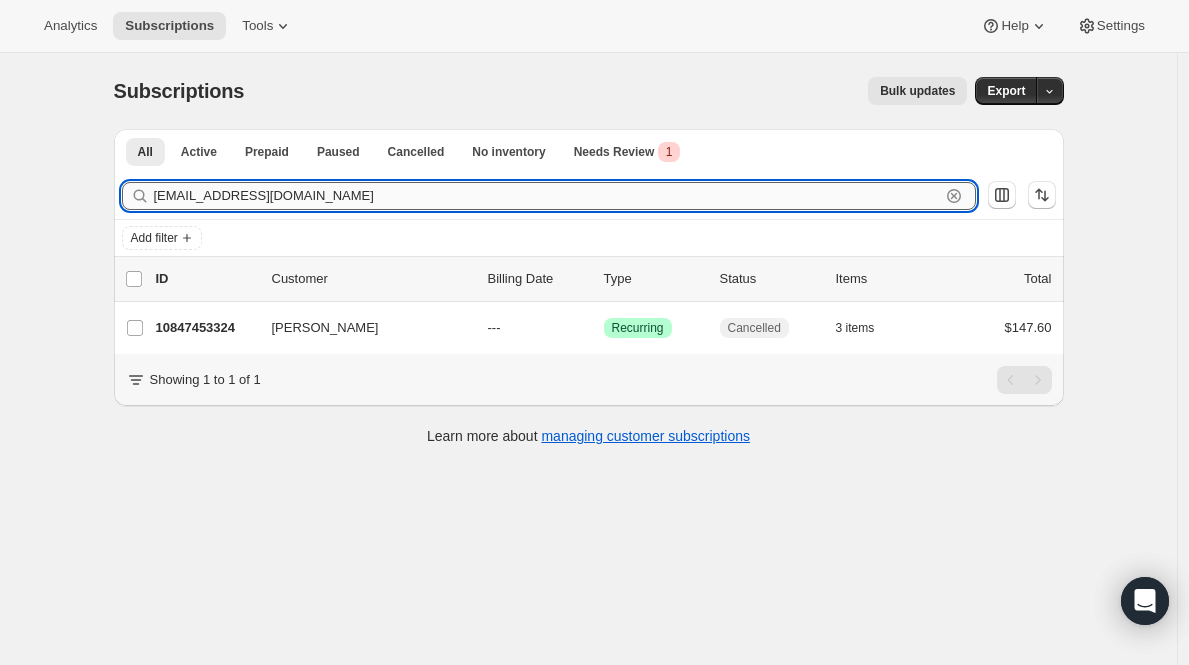 click on "[EMAIL_ADDRESS][DOMAIN_NAME]" at bounding box center (547, 196) 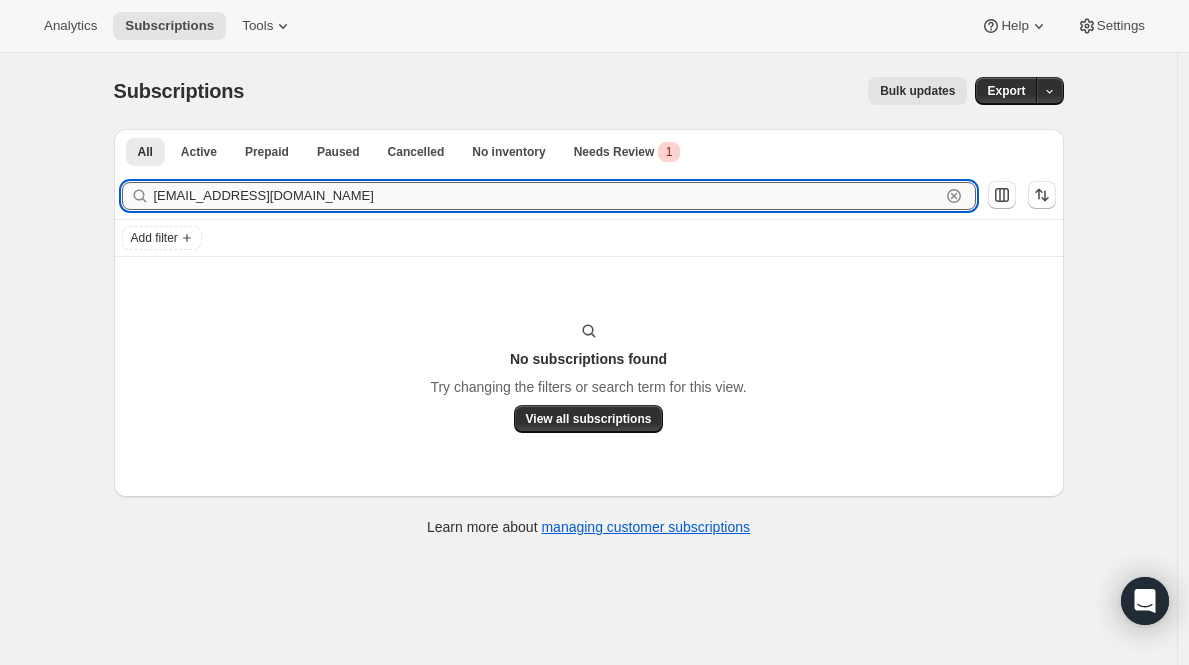 click on "[EMAIL_ADDRESS][DOMAIN_NAME]" at bounding box center (547, 196) 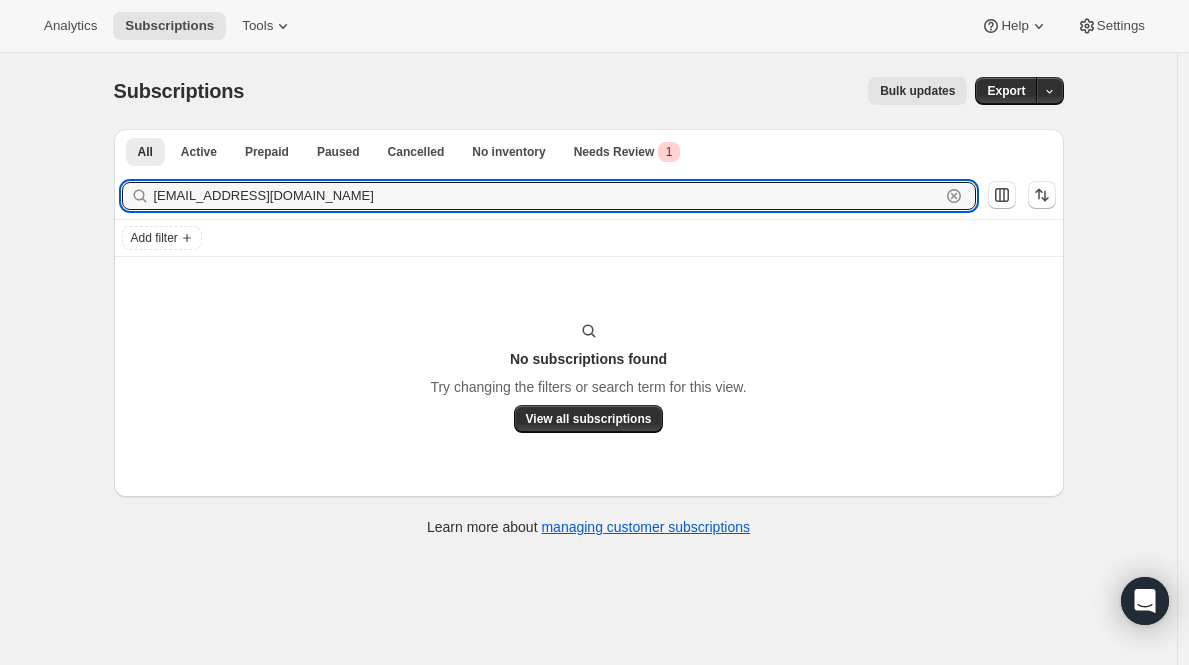 type on "[EMAIL_ADDRESS][DOMAIN_NAME]" 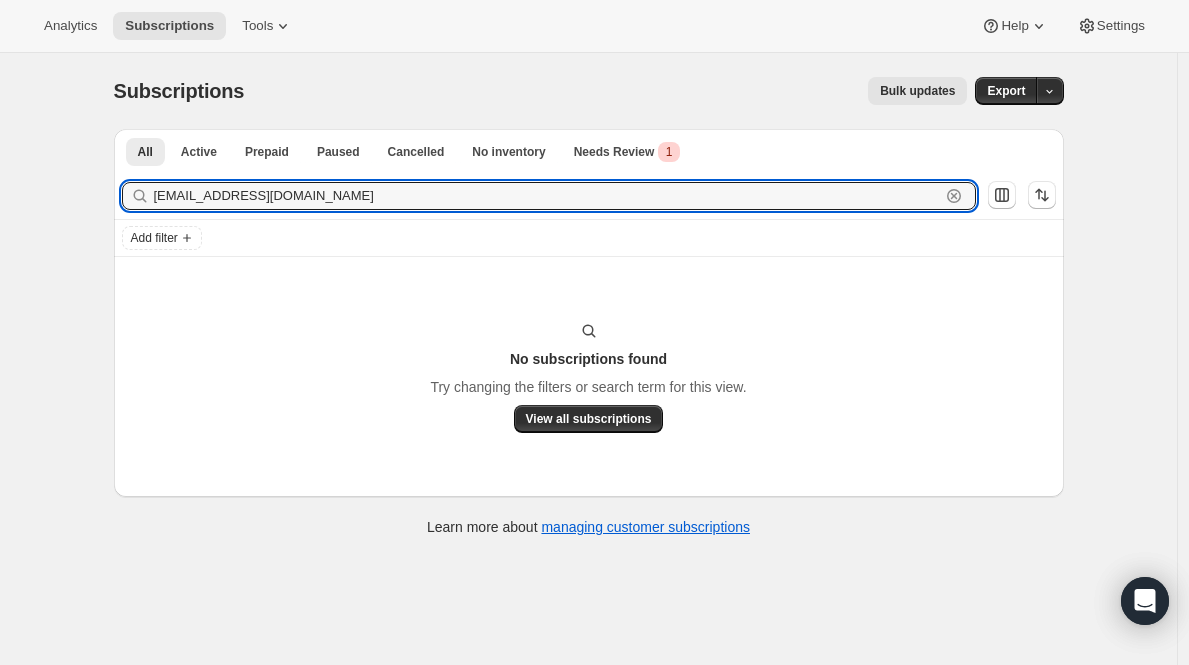 click 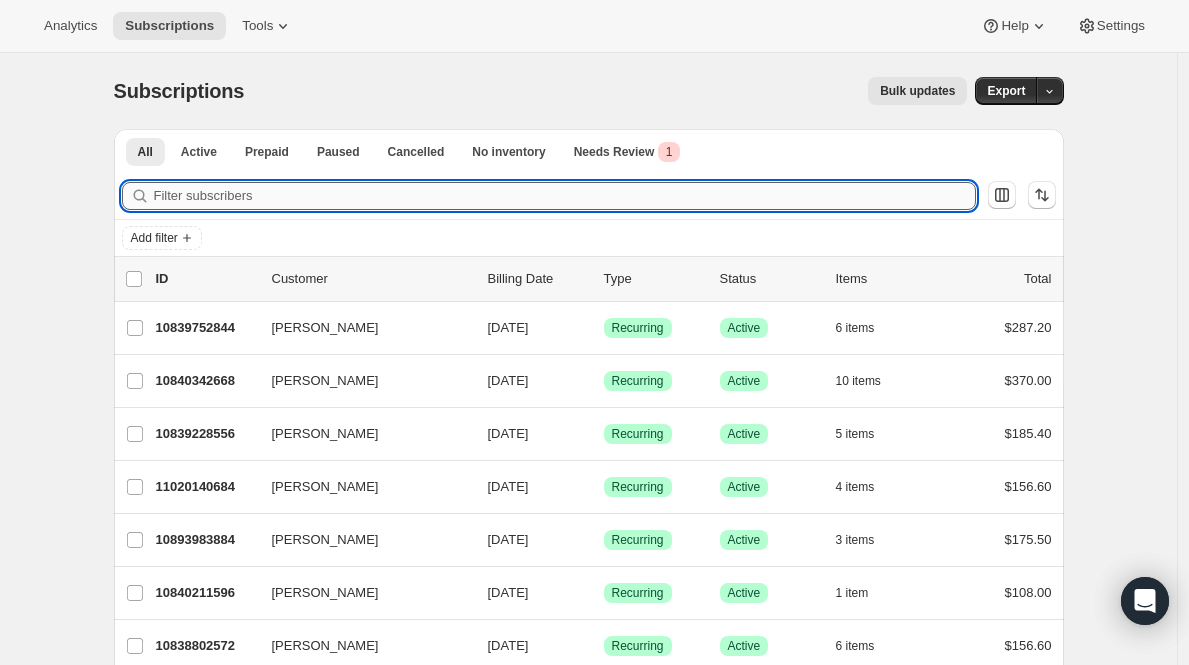 paste on "[EMAIL_ADDRESS][DOMAIN_NAME]" 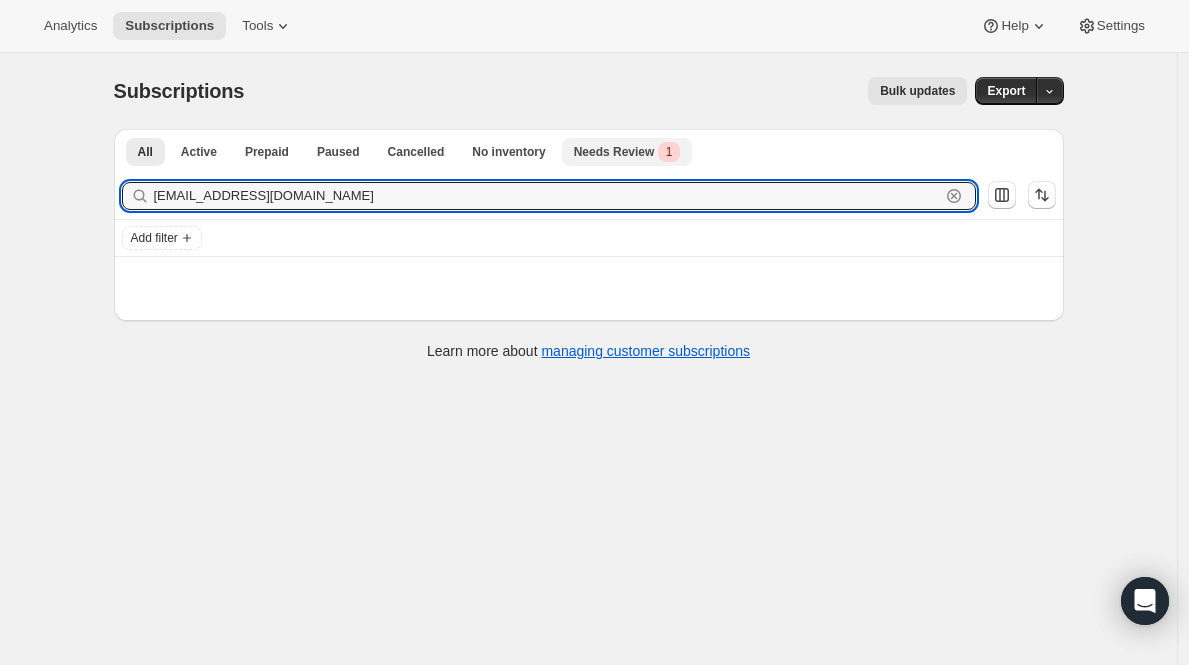 type on "[EMAIL_ADDRESS][DOMAIN_NAME]" 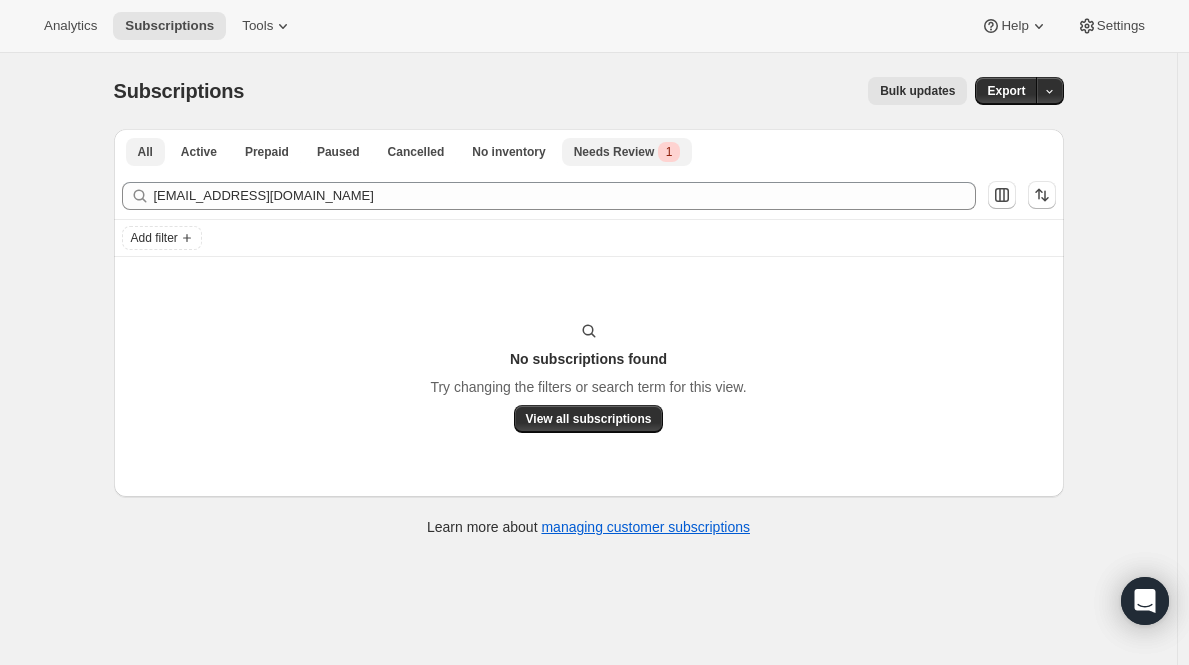 click on "Needs Review   Critical 1" at bounding box center (627, 152) 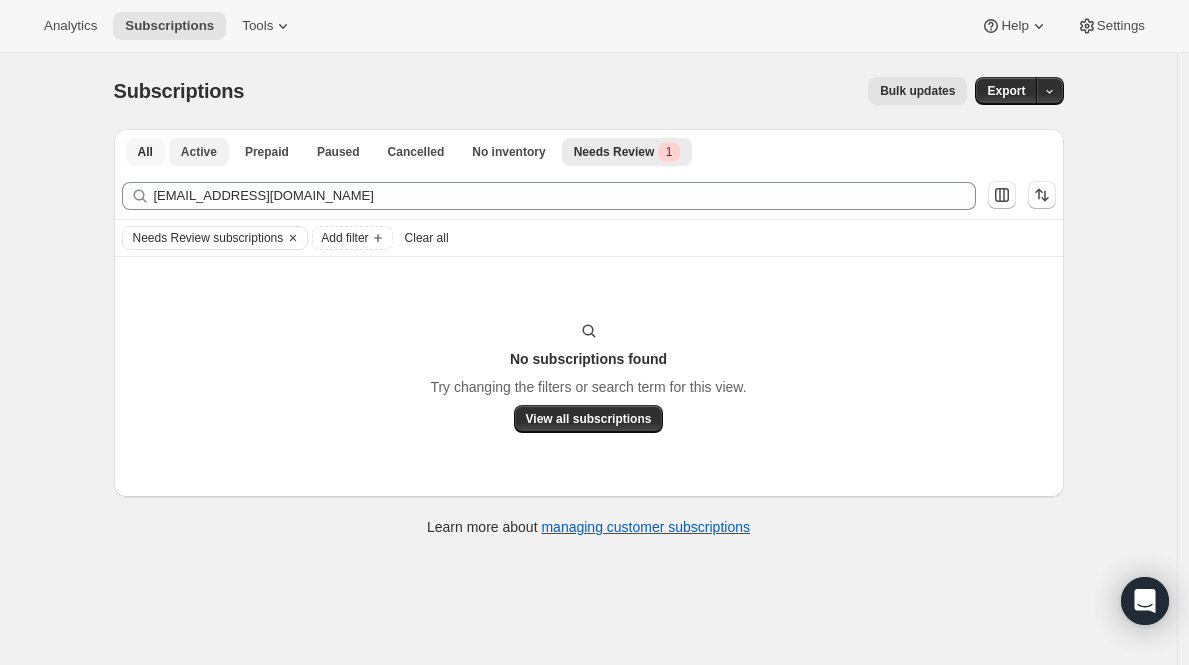drag, startPoint x: 135, startPoint y: 152, endPoint x: 174, endPoint y: 152, distance: 39 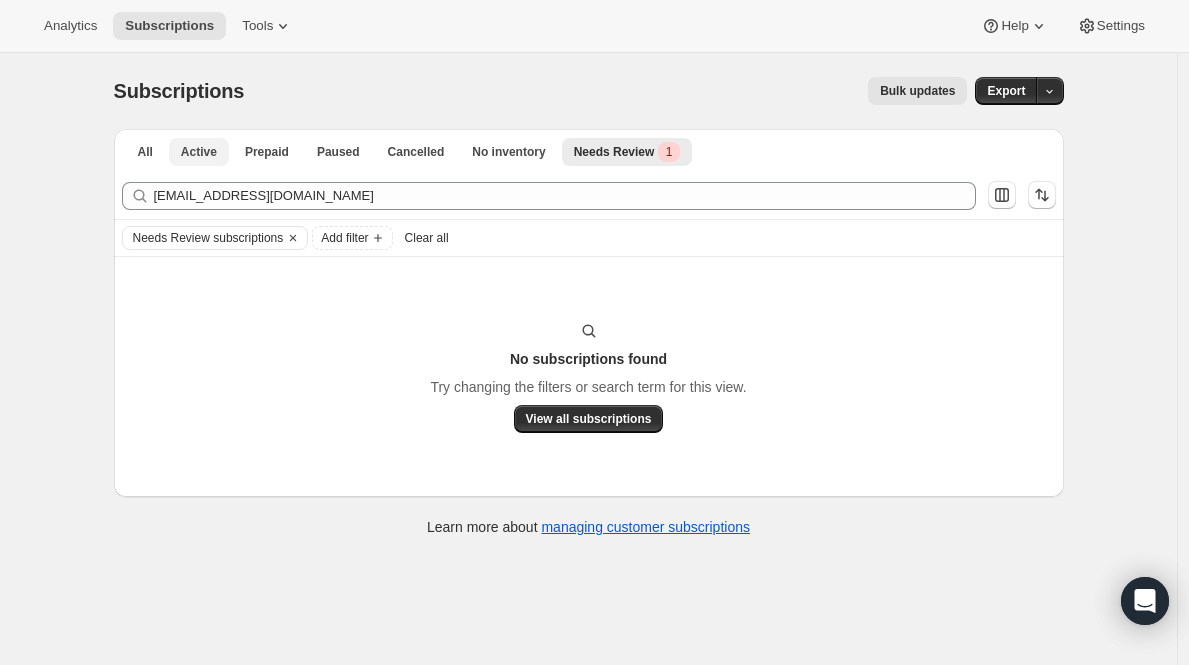 click on "All" at bounding box center [145, 152] 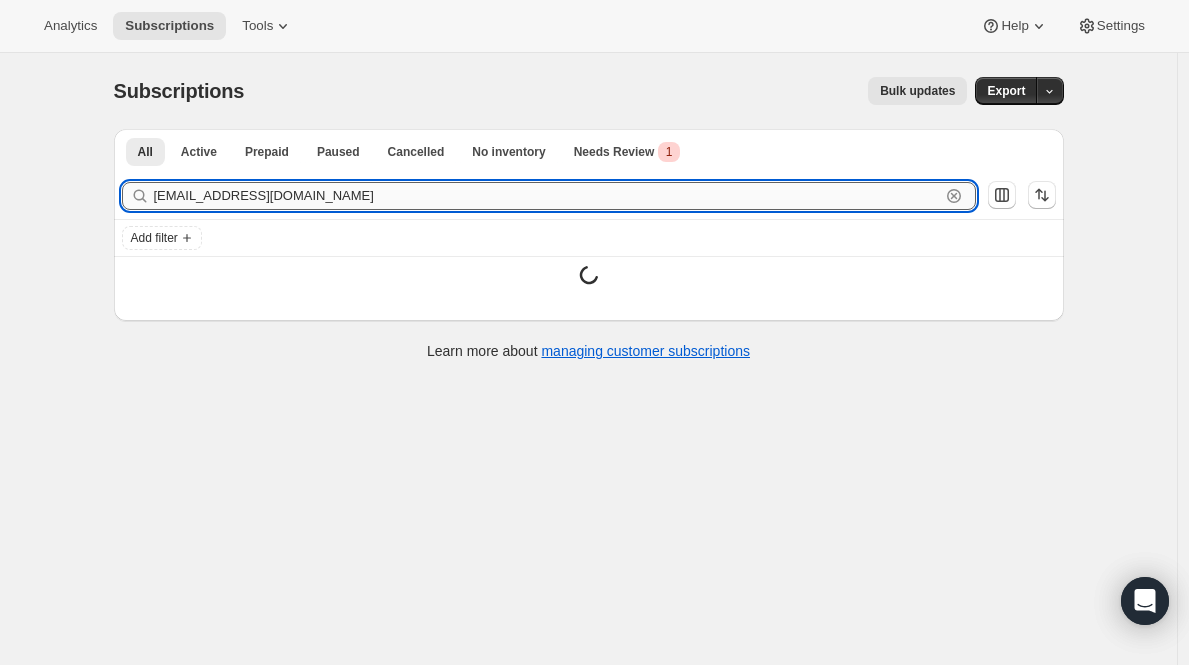 click on "[EMAIL_ADDRESS][DOMAIN_NAME]" at bounding box center (547, 196) 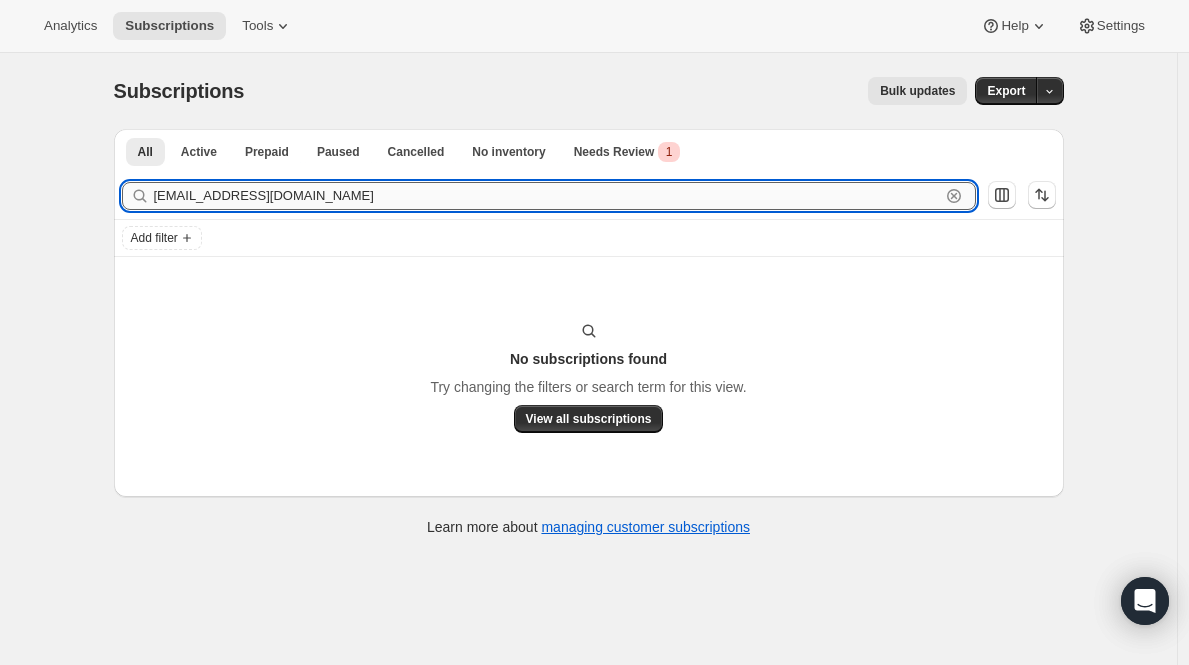 click on "[EMAIL_ADDRESS][DOMAIN_NAME]" at bounding box center [547, 196] 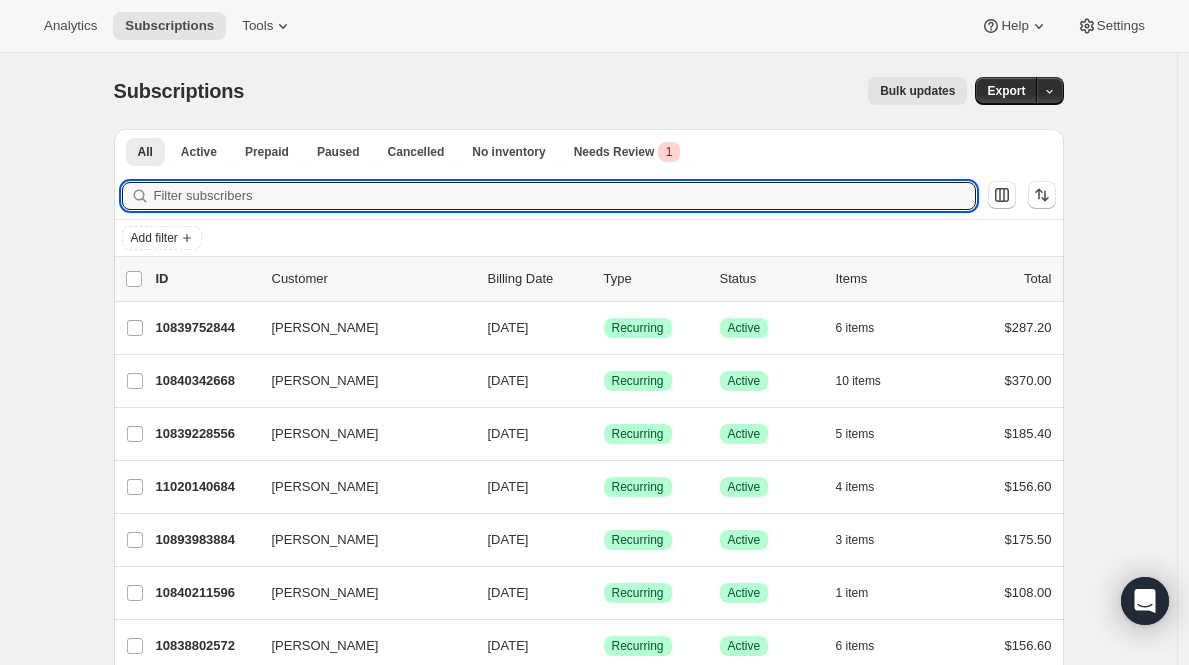 paste on "[PERSON_NAME]" 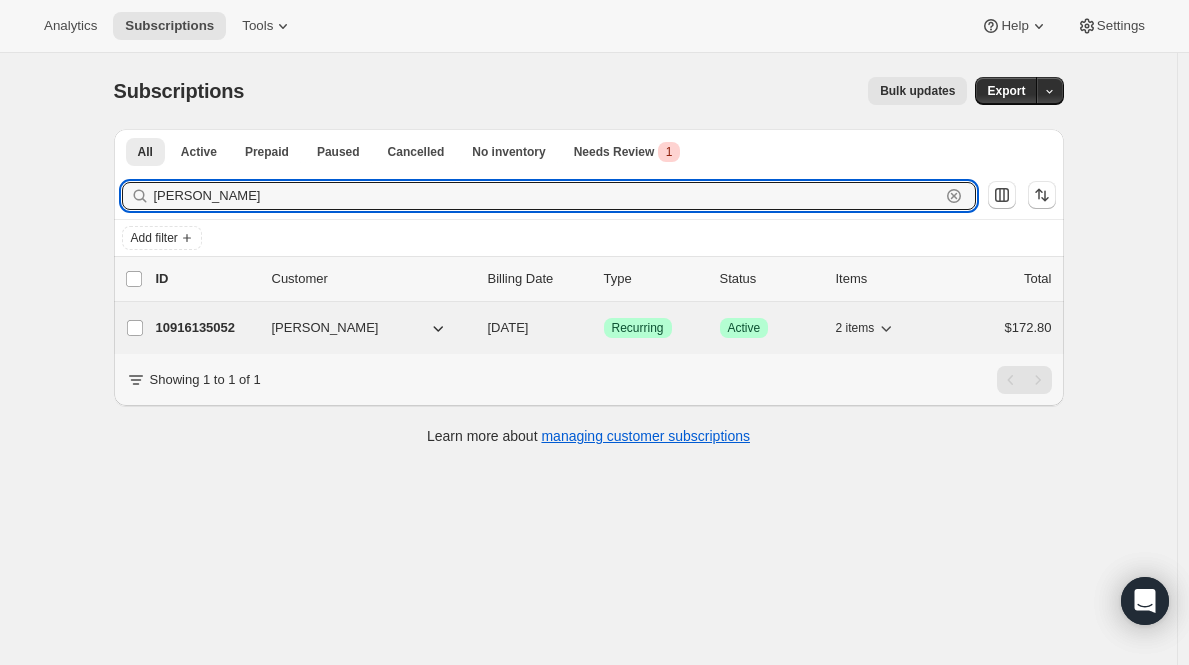 type on "[PERSON_NAME]" 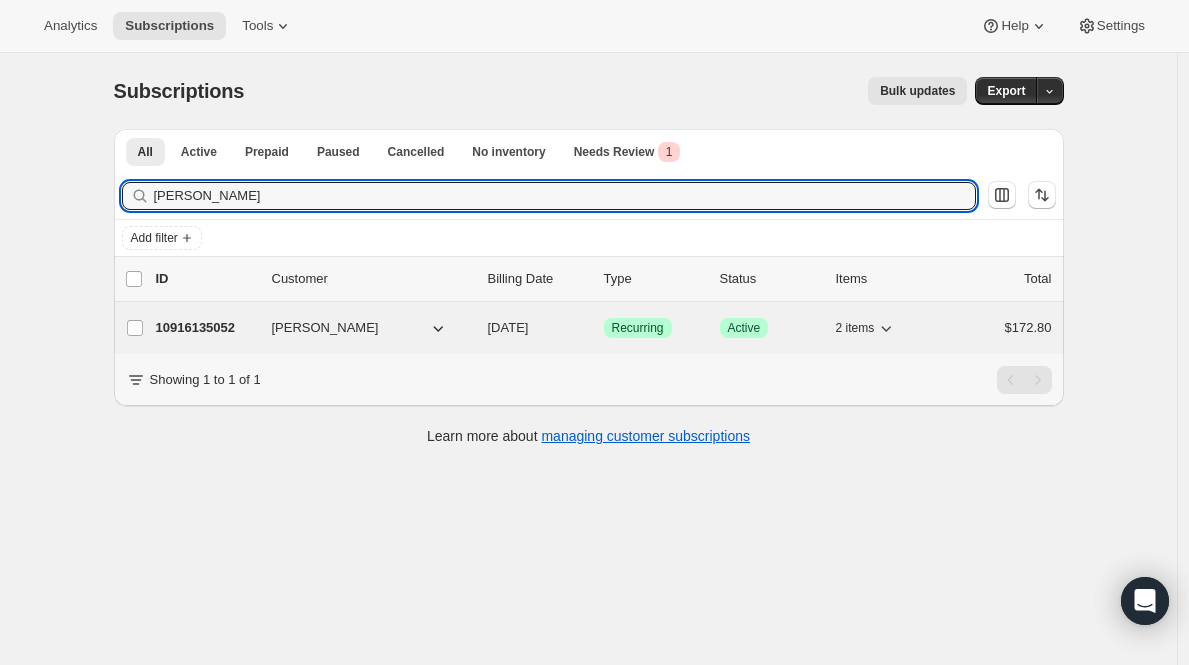 click on "10916135052" at bounding box center (206, 328) 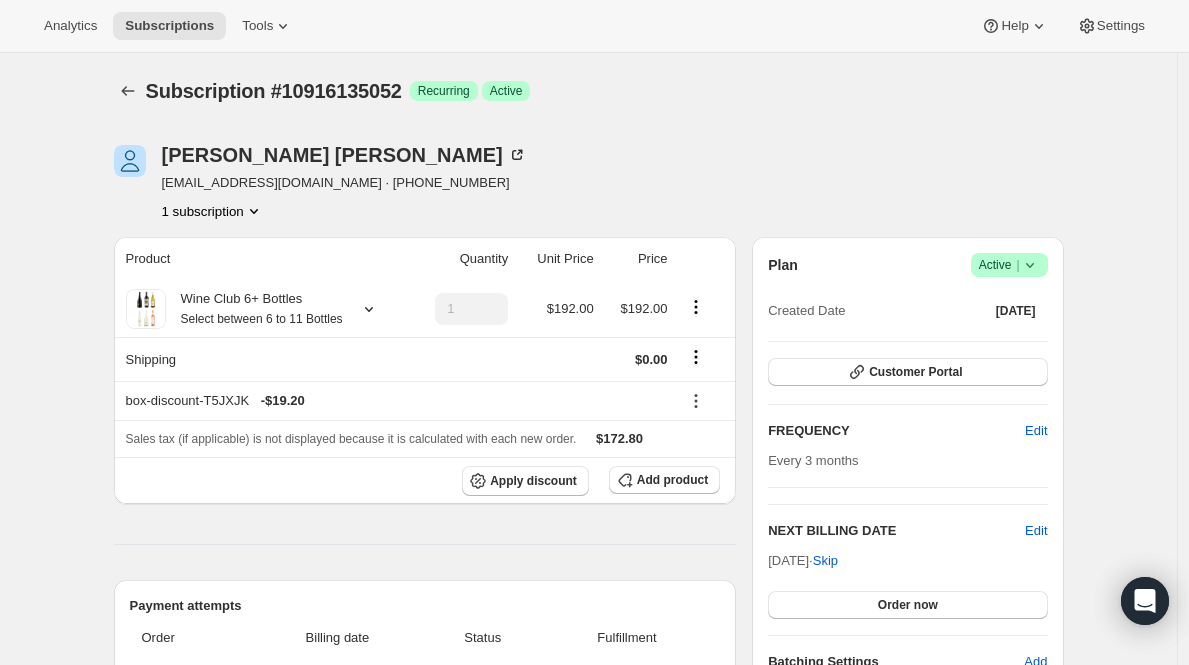 click on "Active |" at bounding box center (1009, 265) 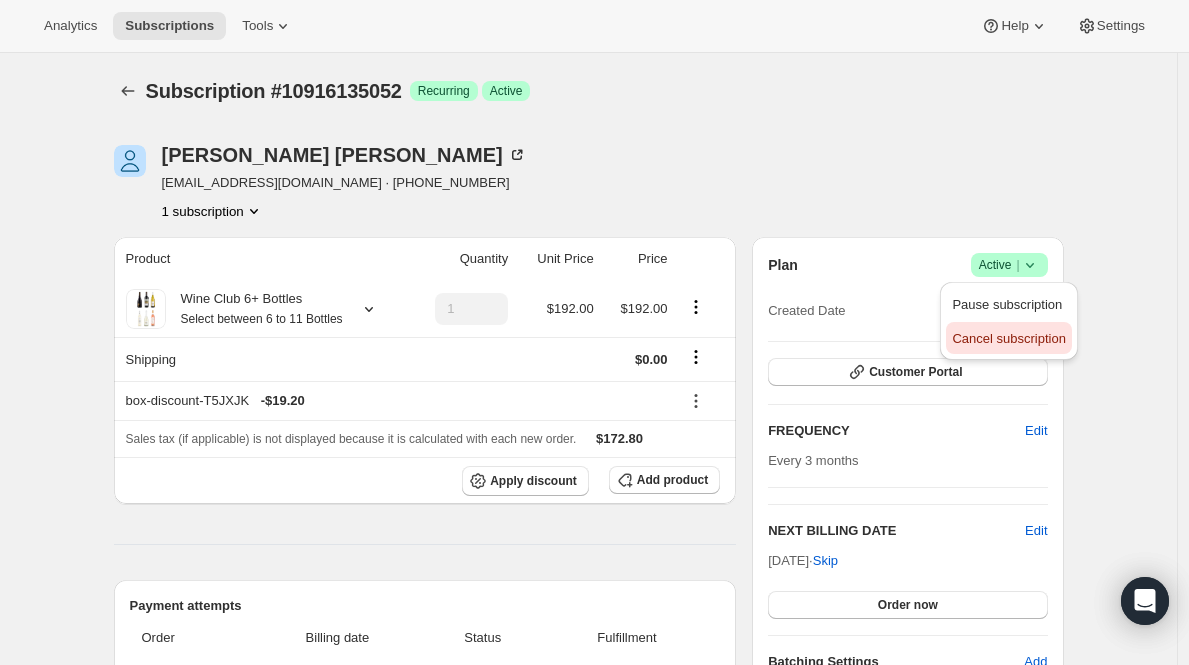 click on "Cancel subscription" at bounding box center (1008, 338) 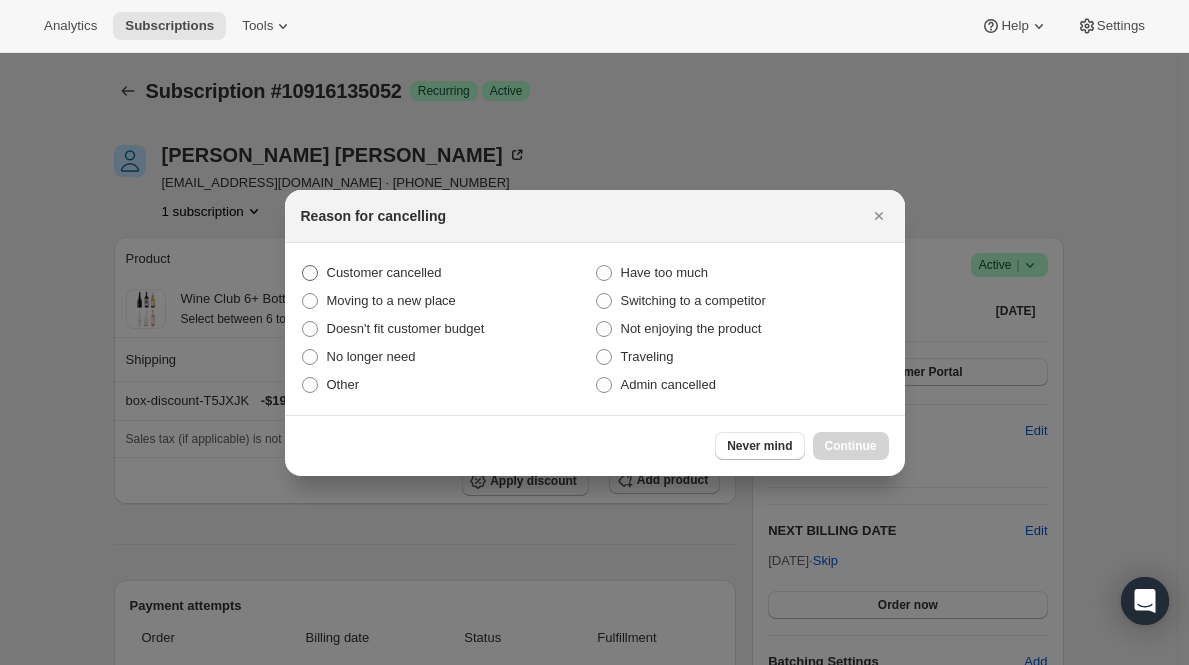 click on "Customer cancelled" at bounding box center (384, 272) 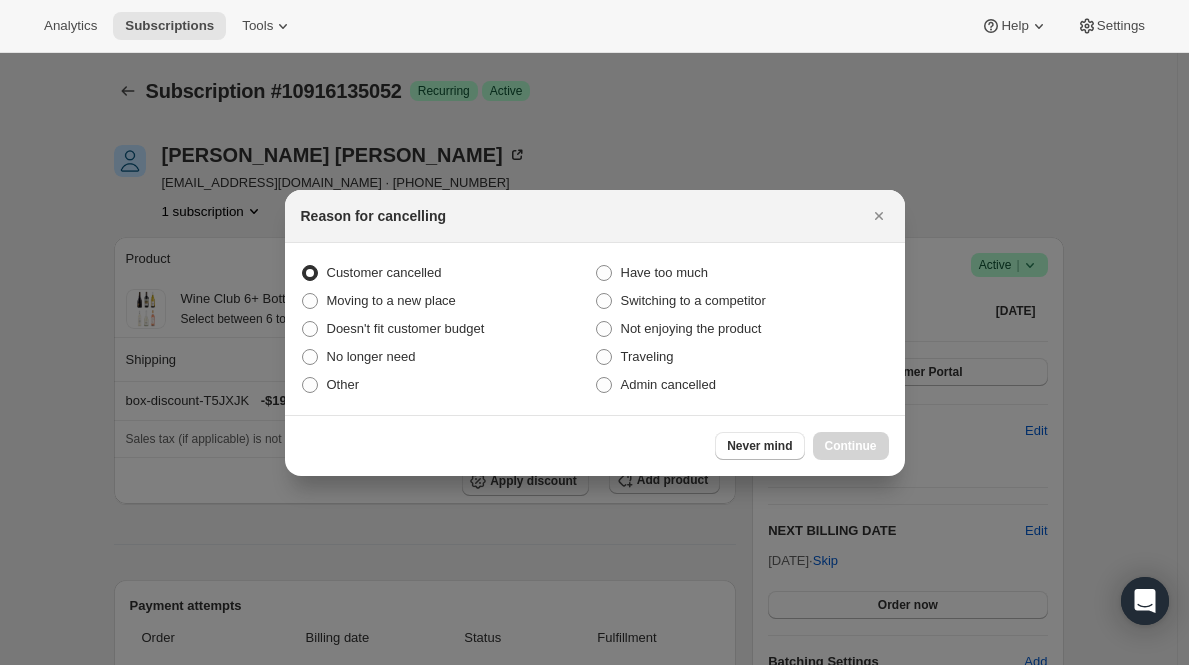 radio on "true" 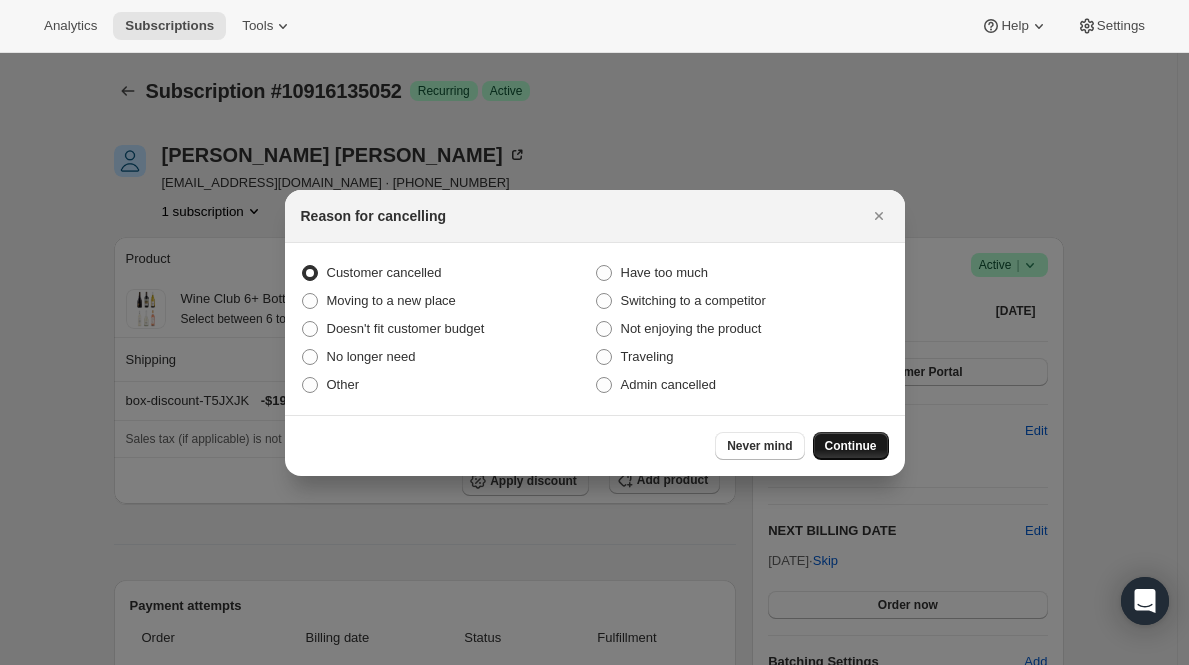 click on "Continue" at bounding box center (851, 446) 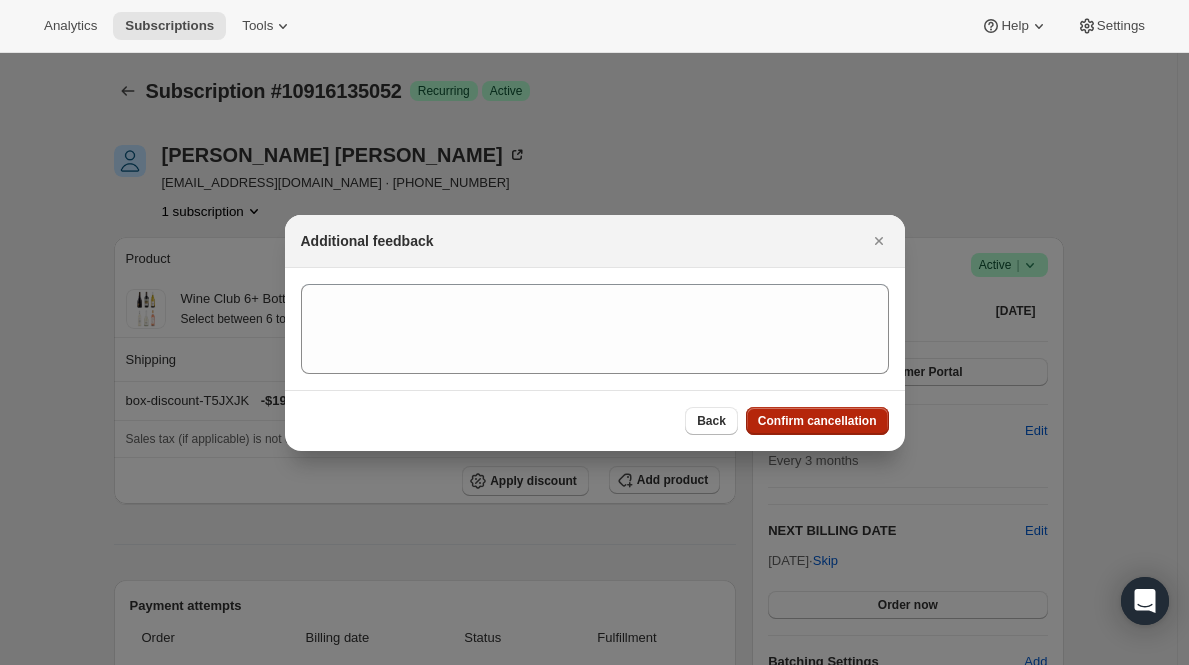 click on "Confirm cancellation" at bounding box center [817, 421] 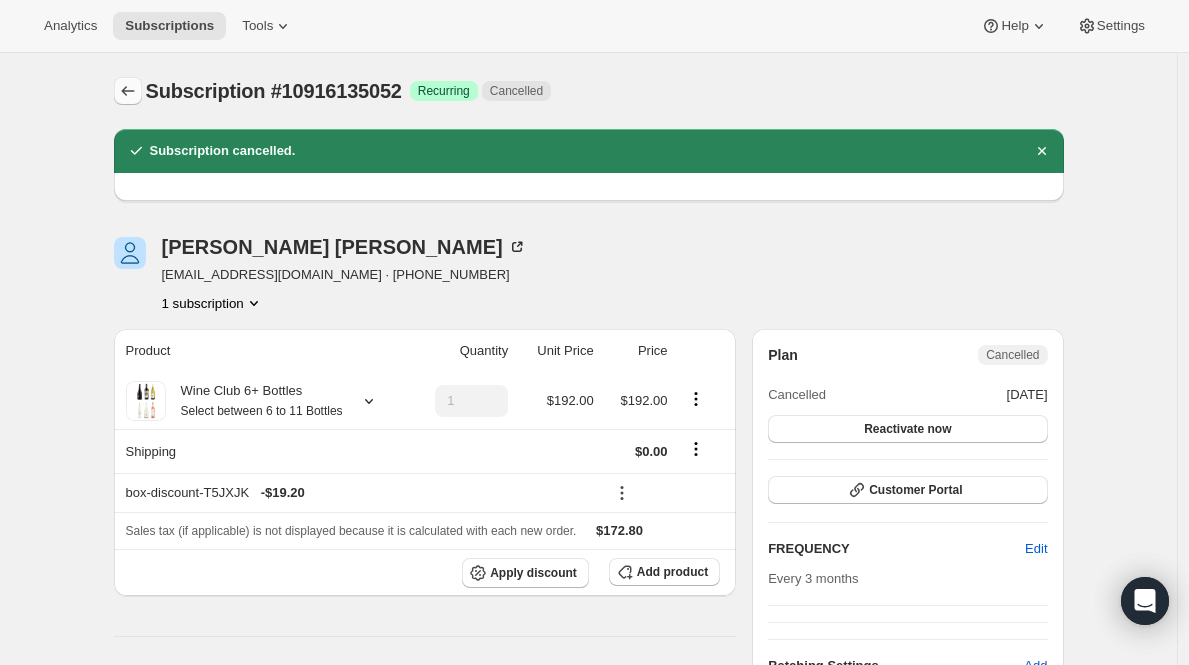click 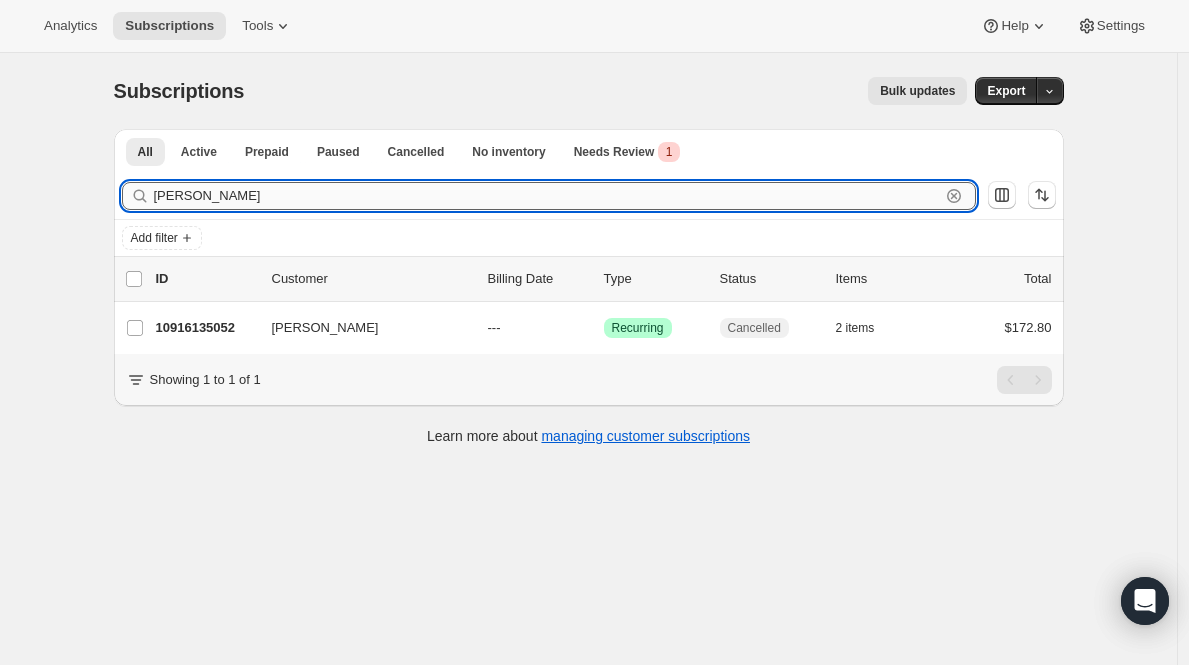 click on "[PERSON_NAME]" at bounding box center [547, 196] 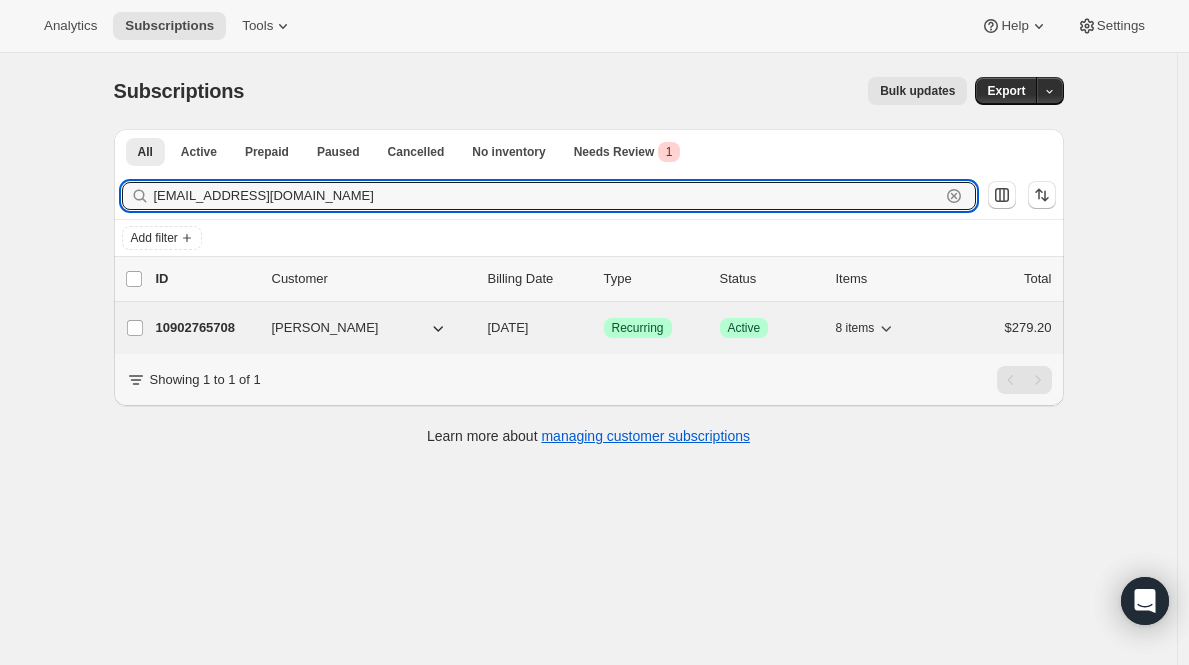 type on "[EMAIL_ADDRESS][DOMAIN_NAME]" 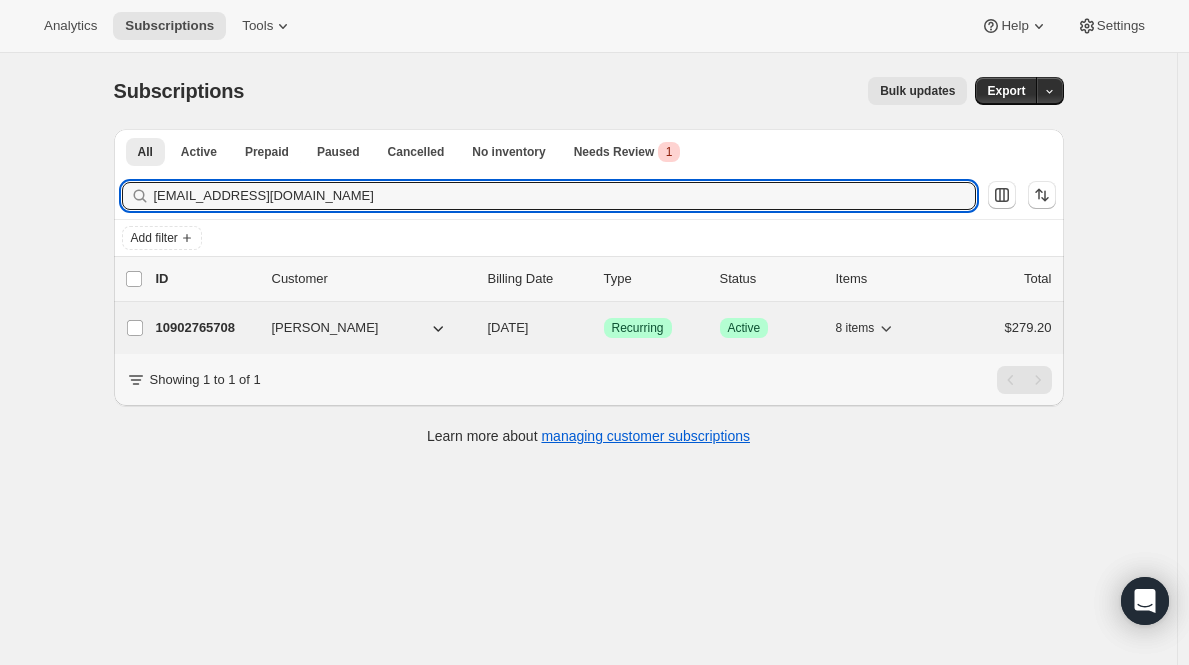 click on "10902765708" at bounding box center [206, 328] 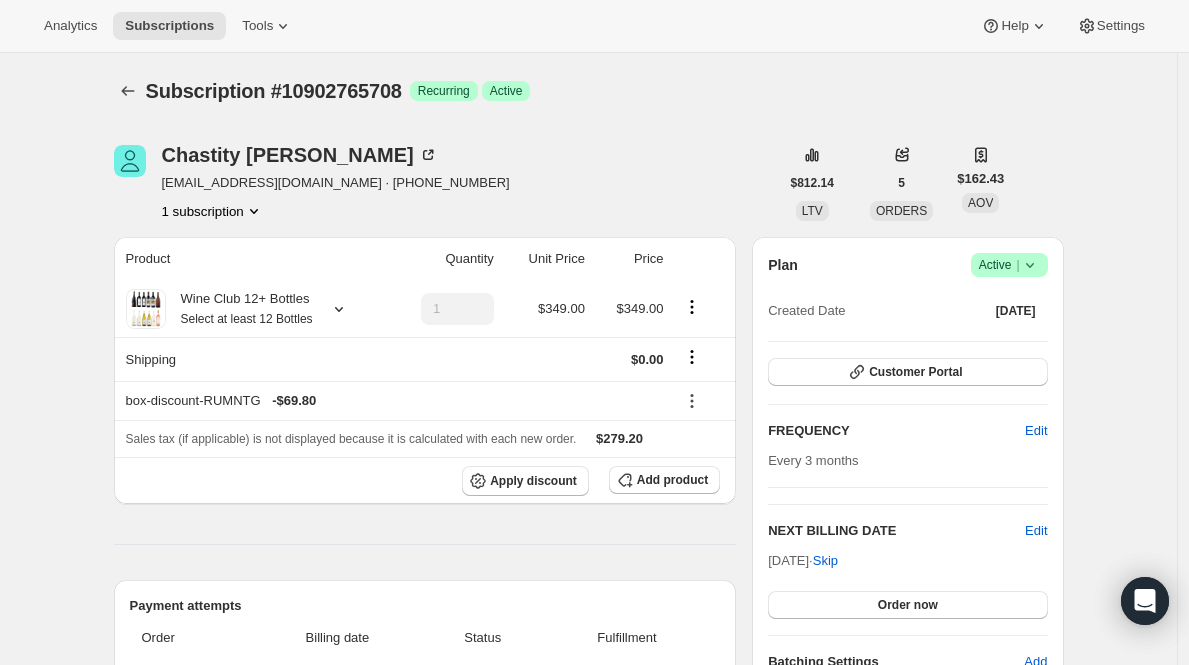 click on "Active |" at bounding box center [1009, 265] 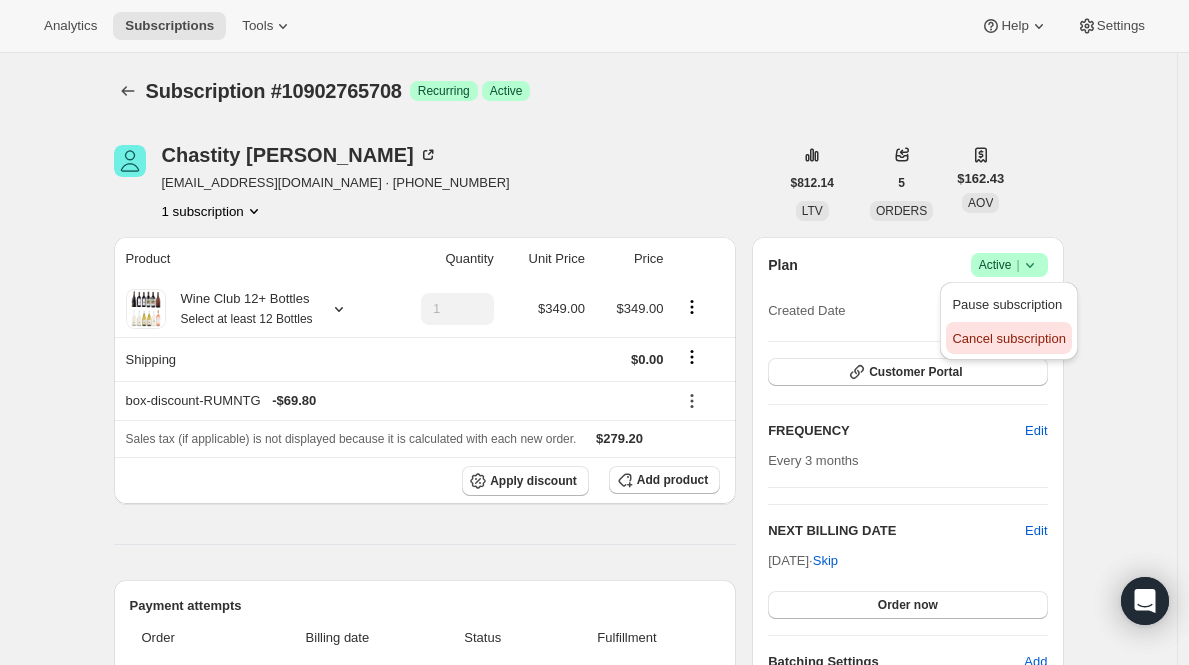 click on "Cancel subscription" at bounding box center [1008, 338] 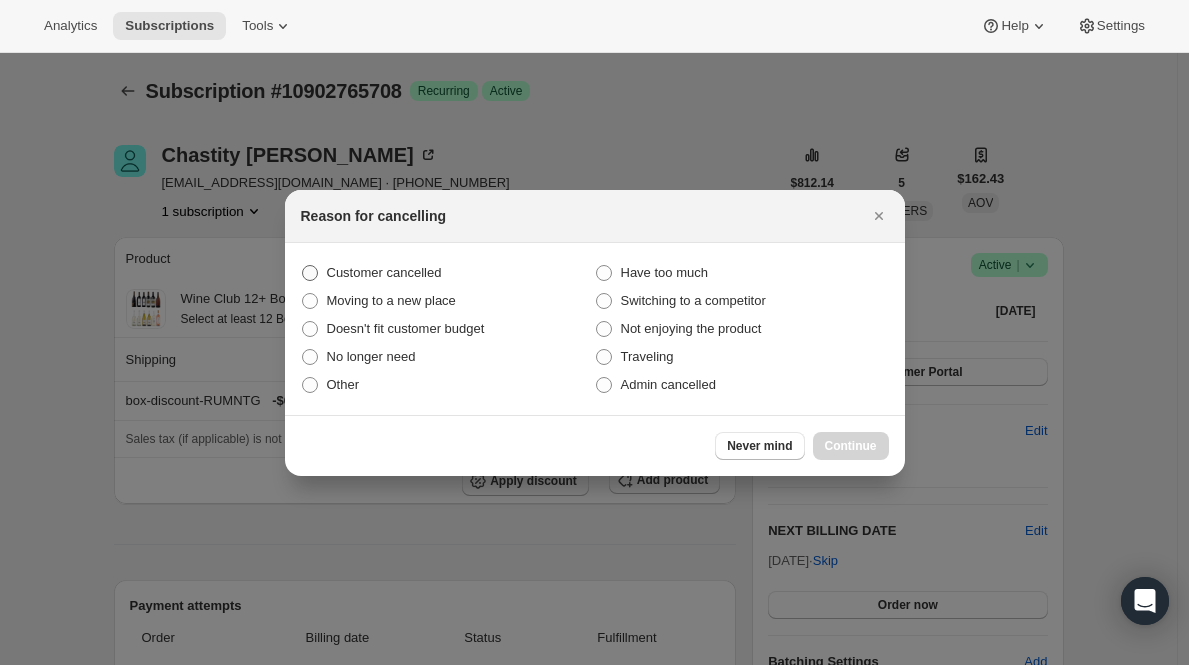 click on "Customer cancelled" at bounding box center (384, 272) 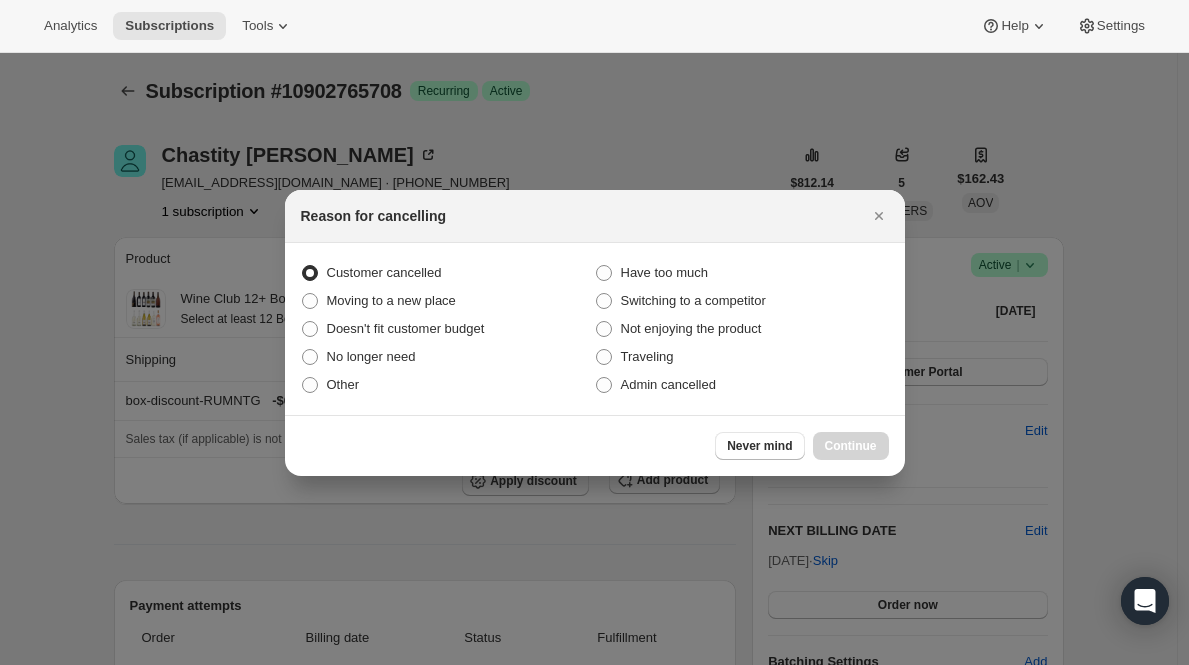radio on "true" 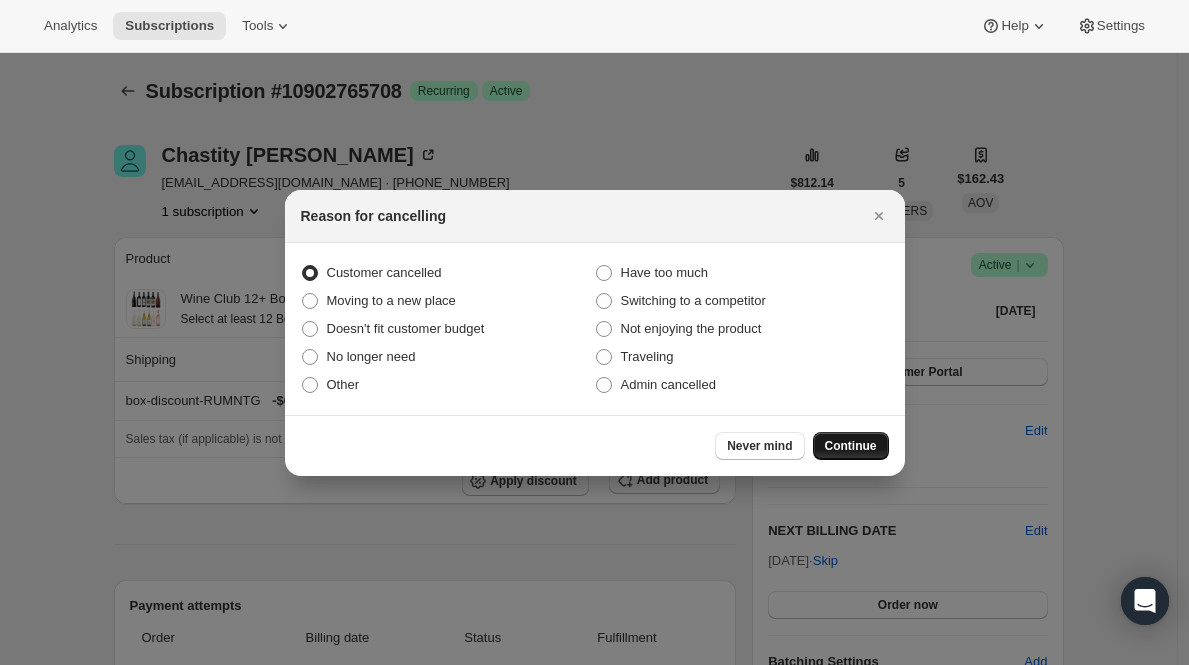 click on "Continue" at bounding box center [851, 446] 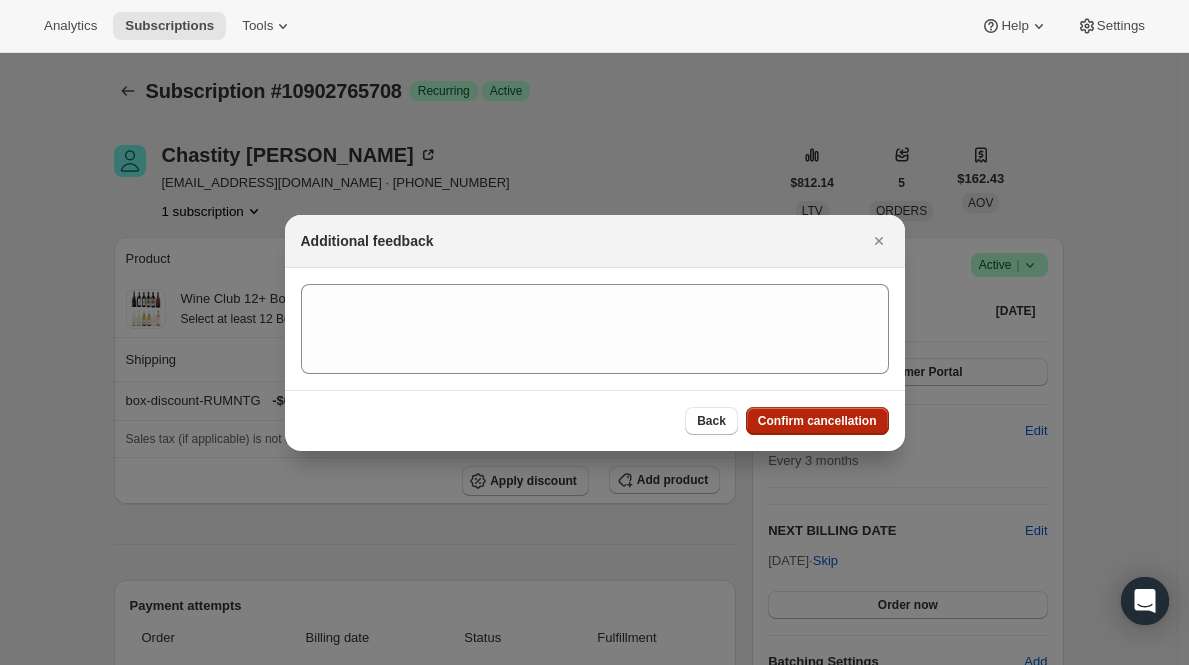 click on "Confirm cancellation" at bounding box center [817, 421] 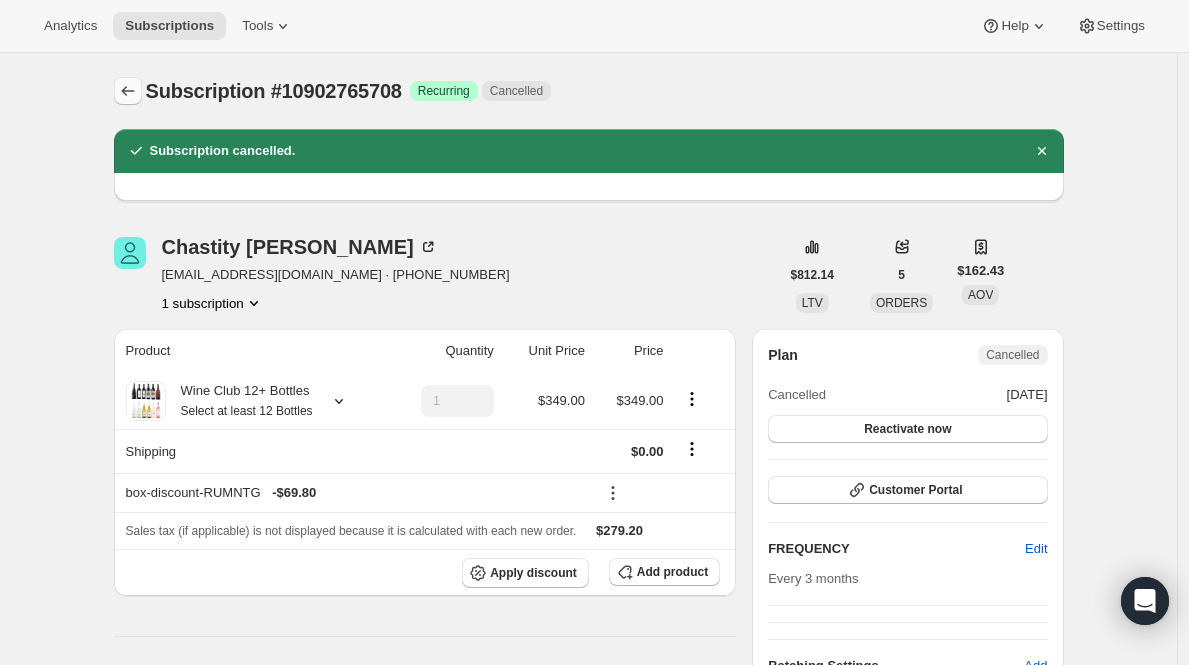 click 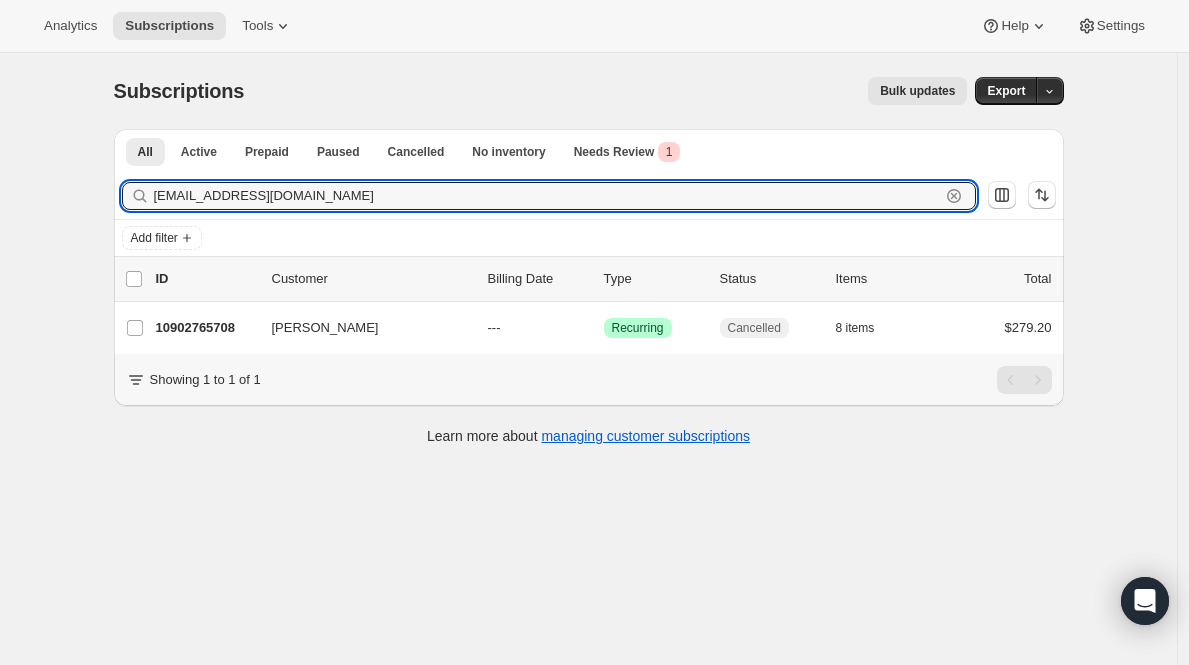 click on "[EMAIL_ADDRESS][DOMAIN_NAME]" at bounding box center (547, 196) 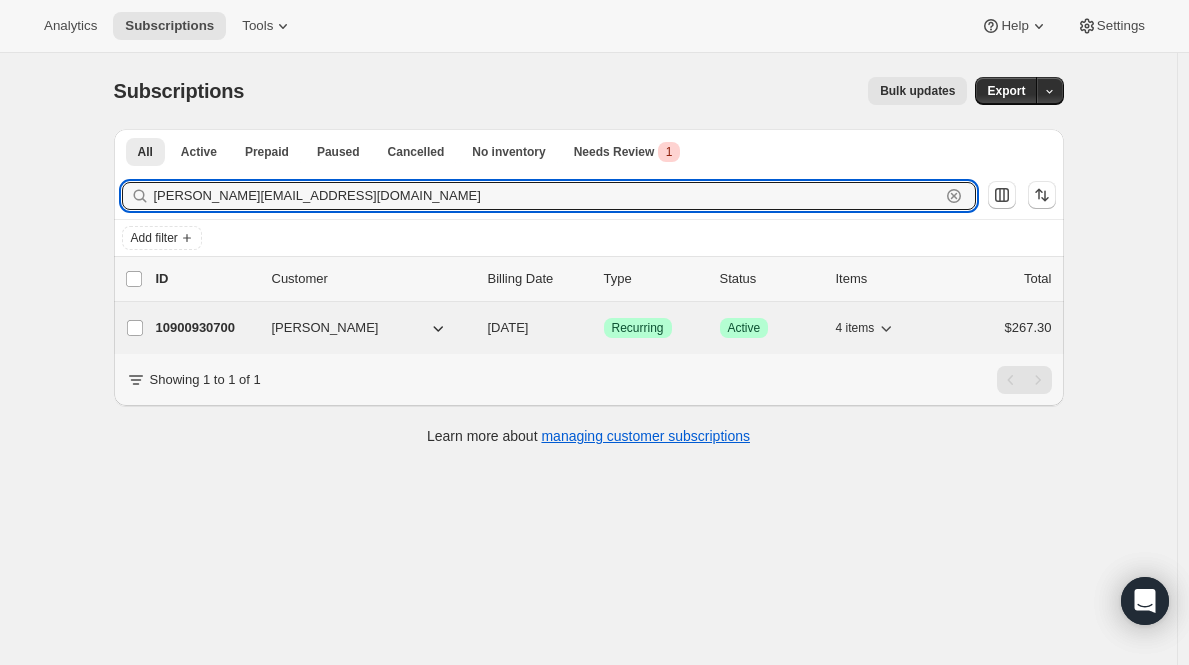 type on "[PERSON_NAME][EMAIL_ADDRESS][DOMAIN_NAME]" 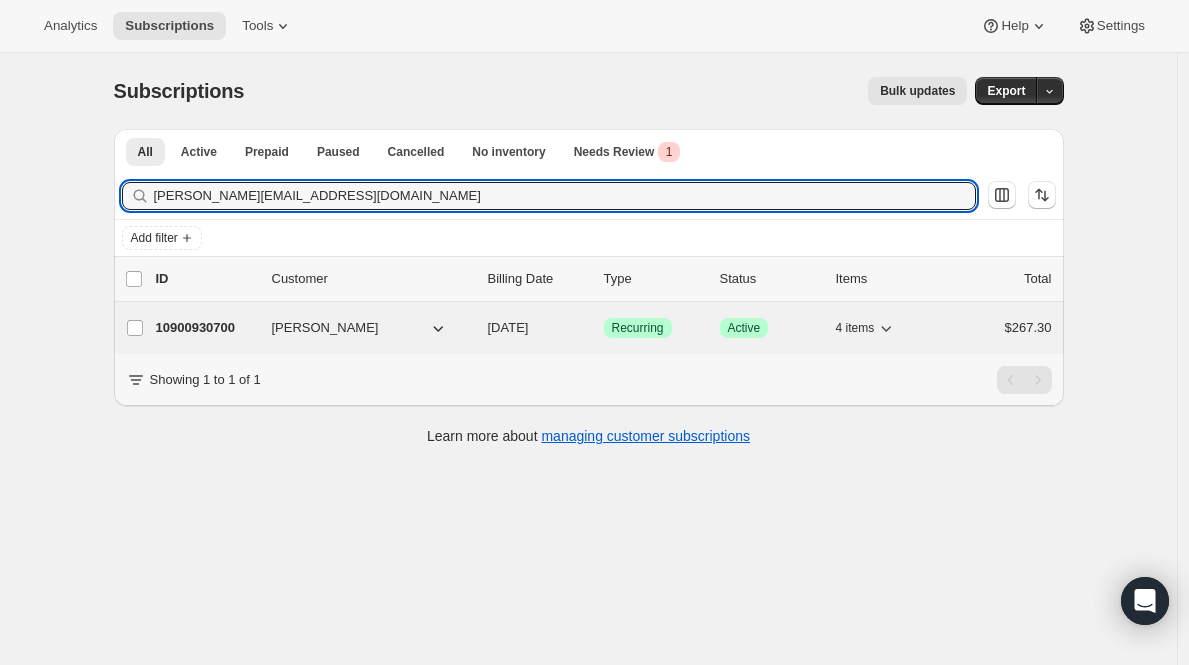 click on "10900930700" at bounding box center [206, 328] 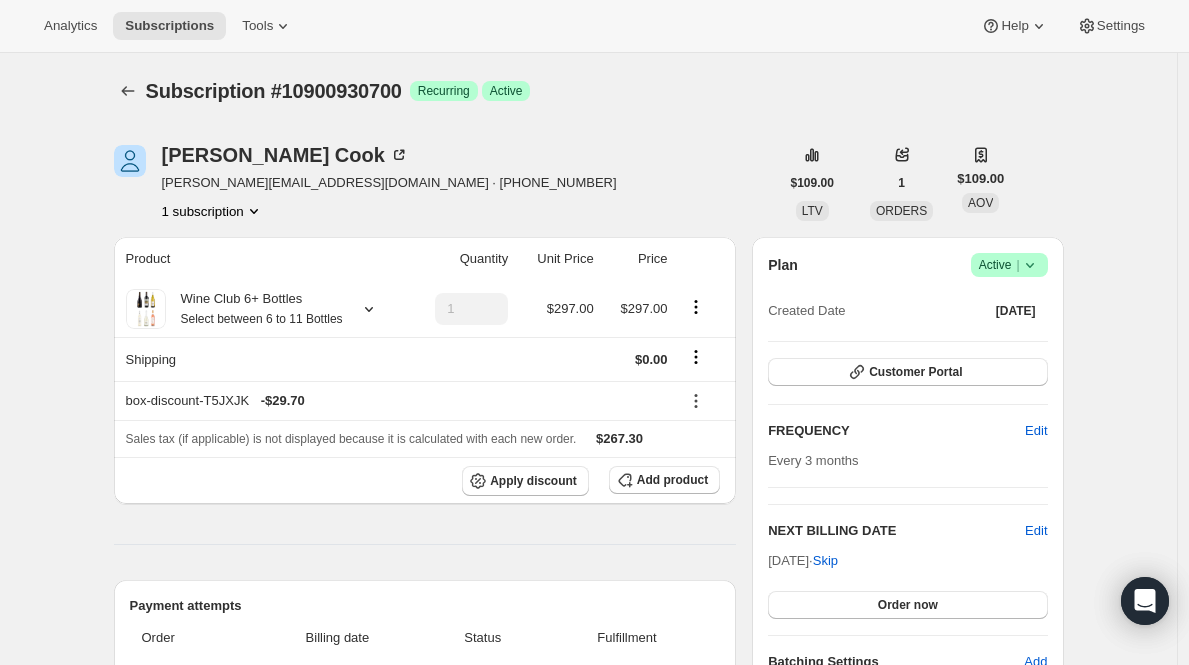 click on "Active |" at bounding box center (1009, 265) 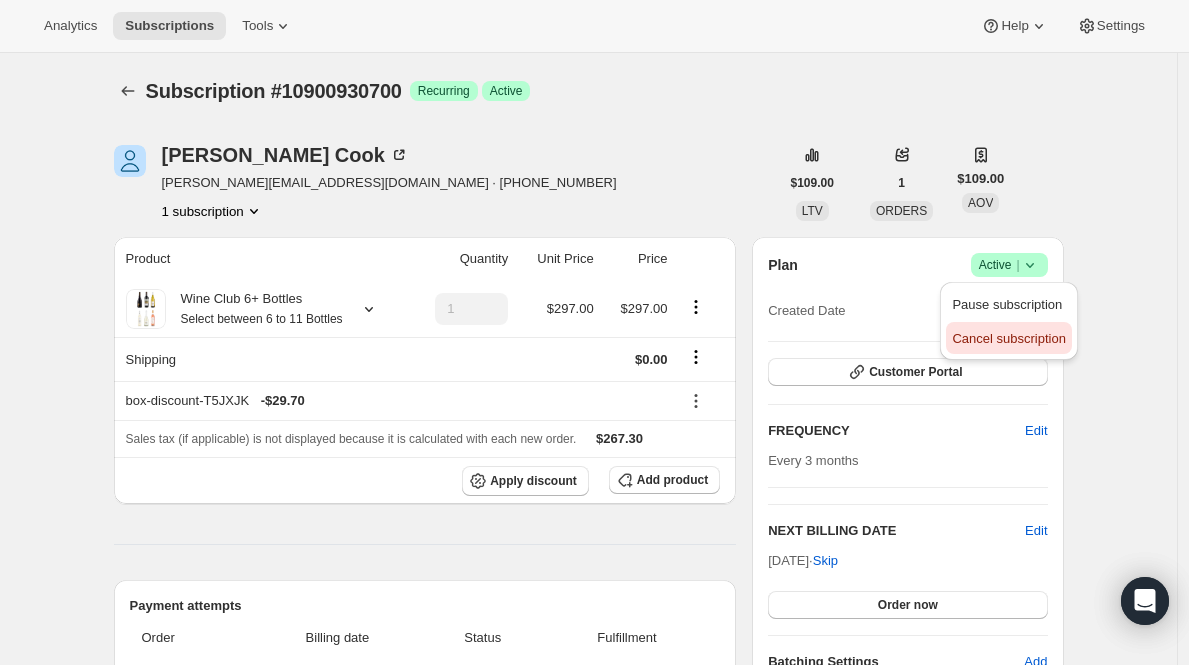 click on "Cancel subscription" at bounding box center (1008, 338) 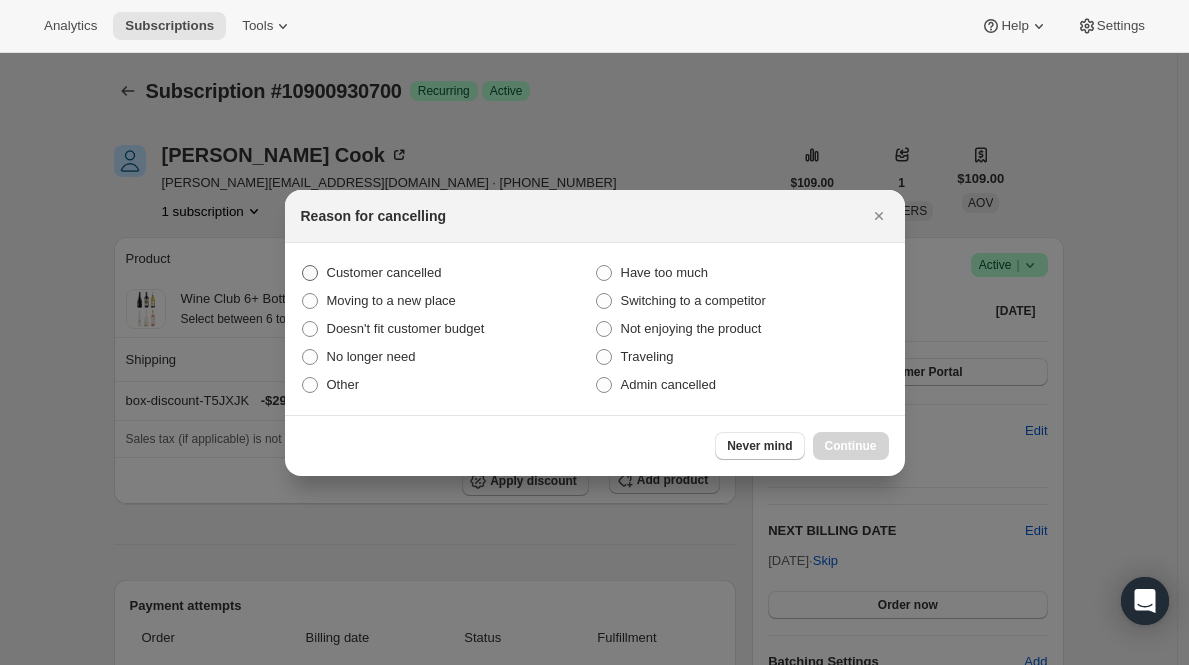 click on "Customer cancelled" at bounding box center (384, 272) 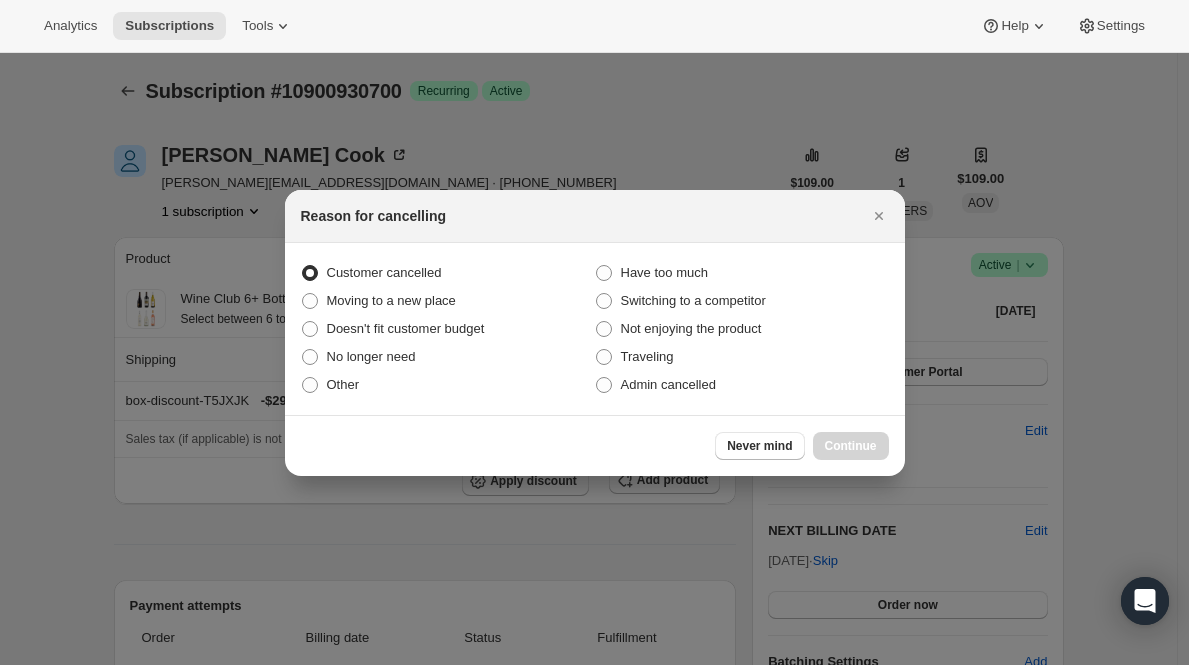 radio on "true" 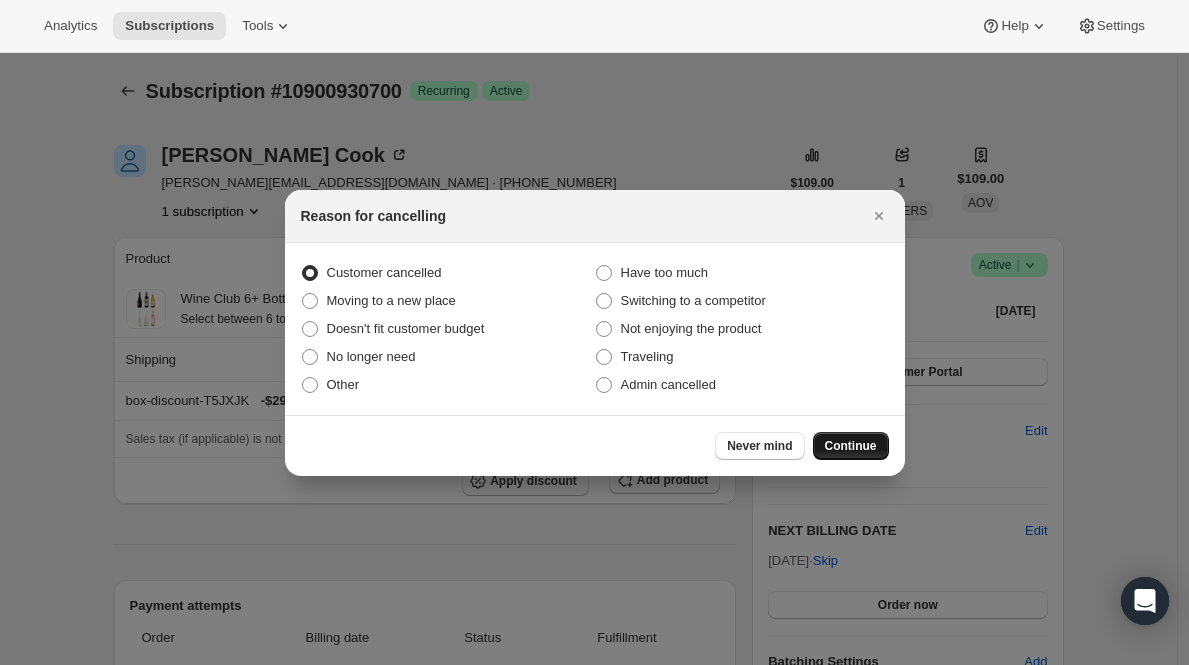click on "Continue" at bounding box center [851, 446] 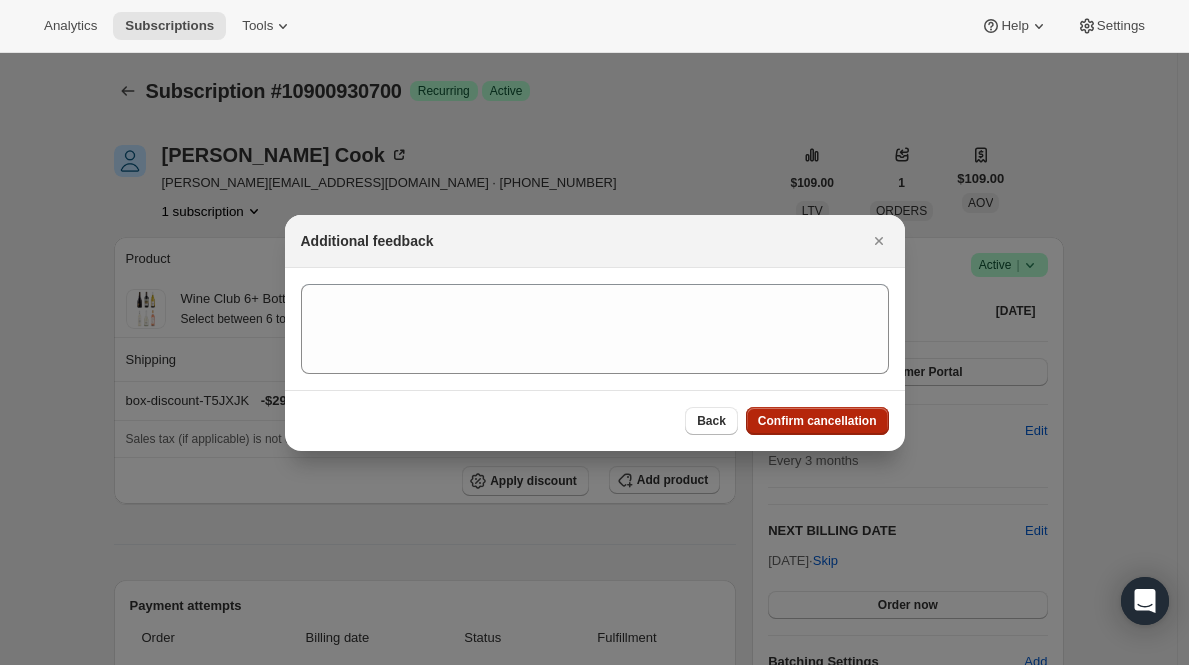 click on "Confirm cancellation" at bounding box center (817, 421) 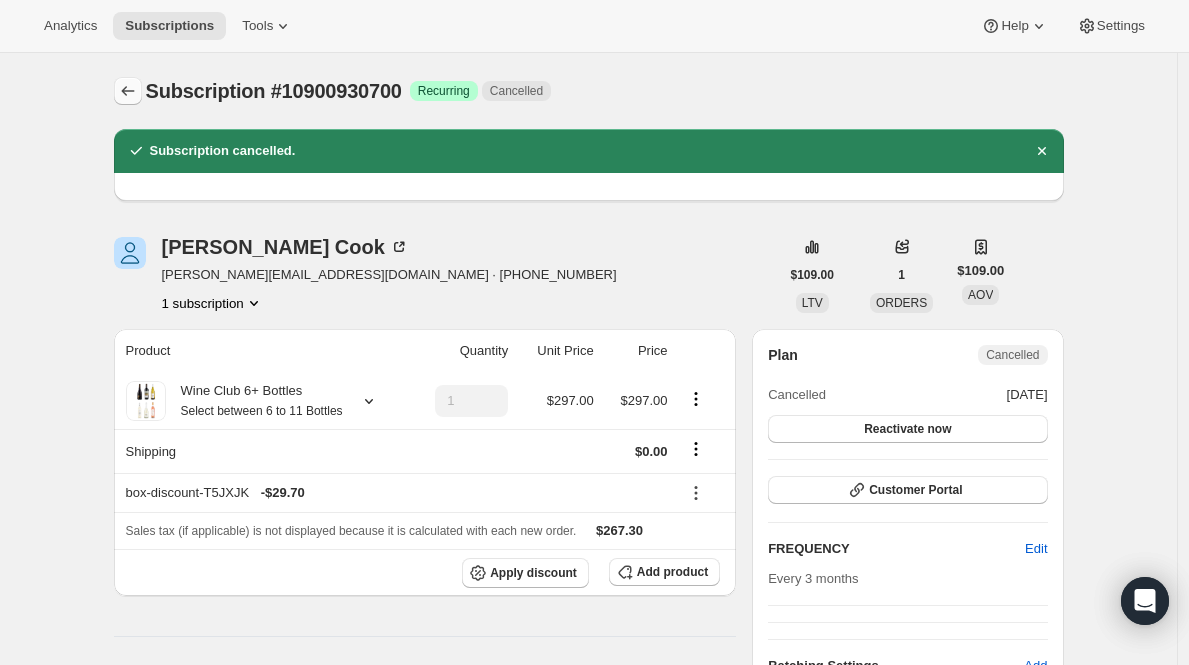 click 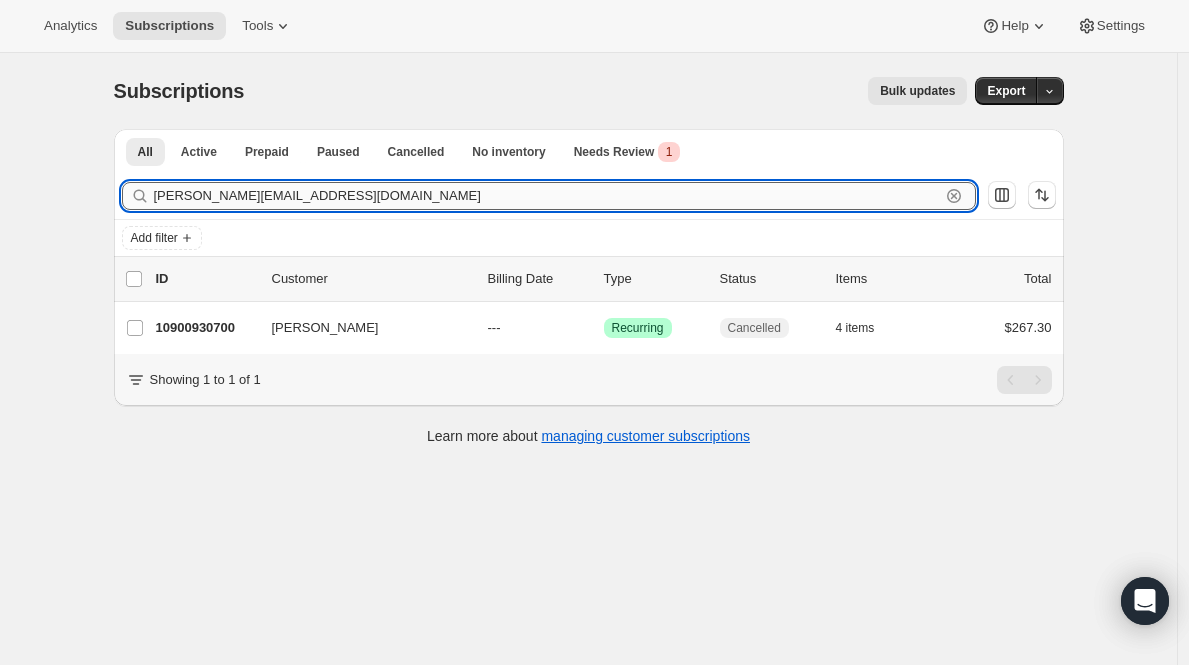 click on "[PERSON_NAME][EMAIL_ADDRESS][DOMAIN_NAME]" at bounding box center [547, 196] 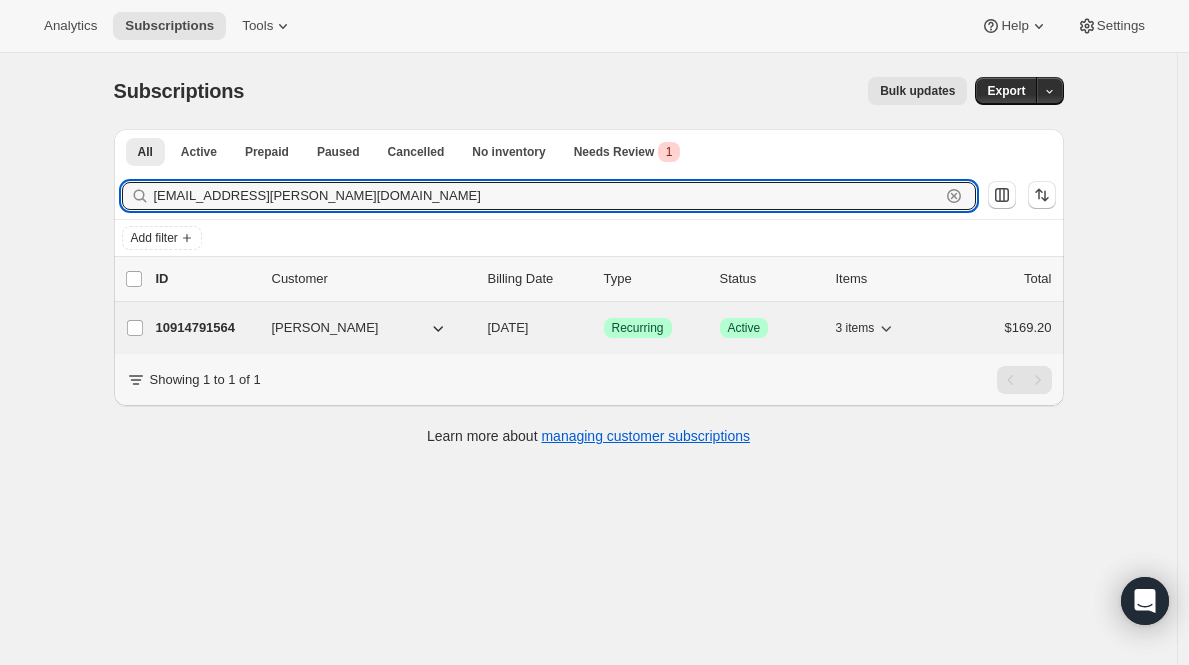 type on "[EMAIL_ADDRESS][PERSON_NAME][DOMAIN_NAME]" 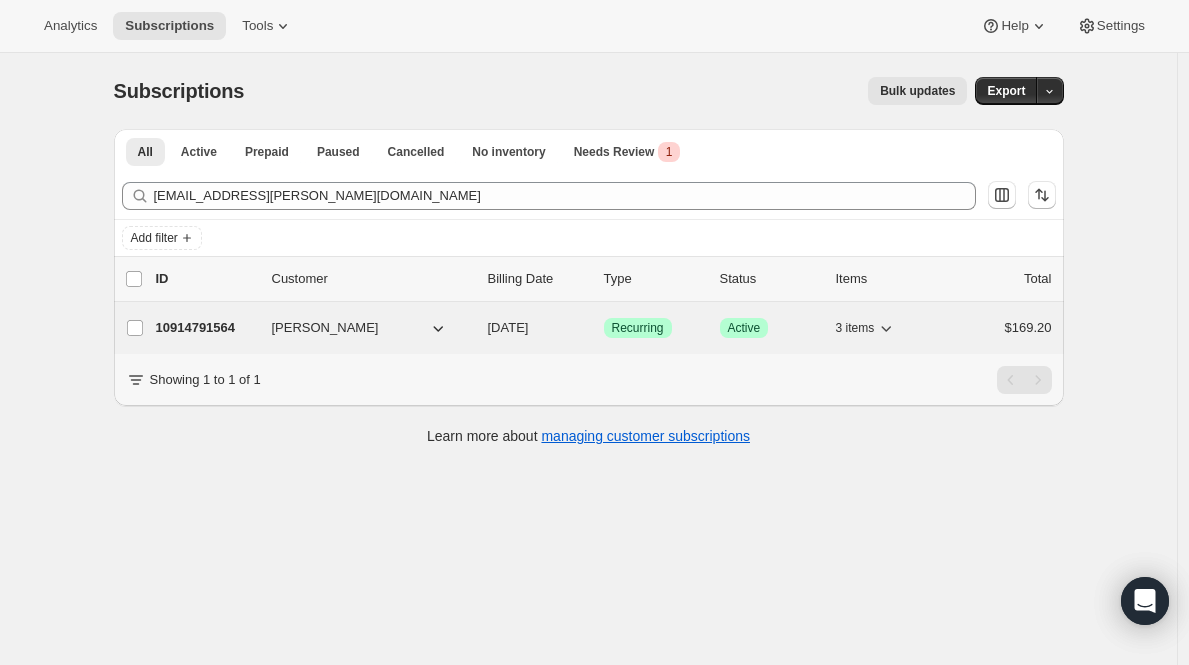 click on "10914791564" at bounding box center [206, 328] 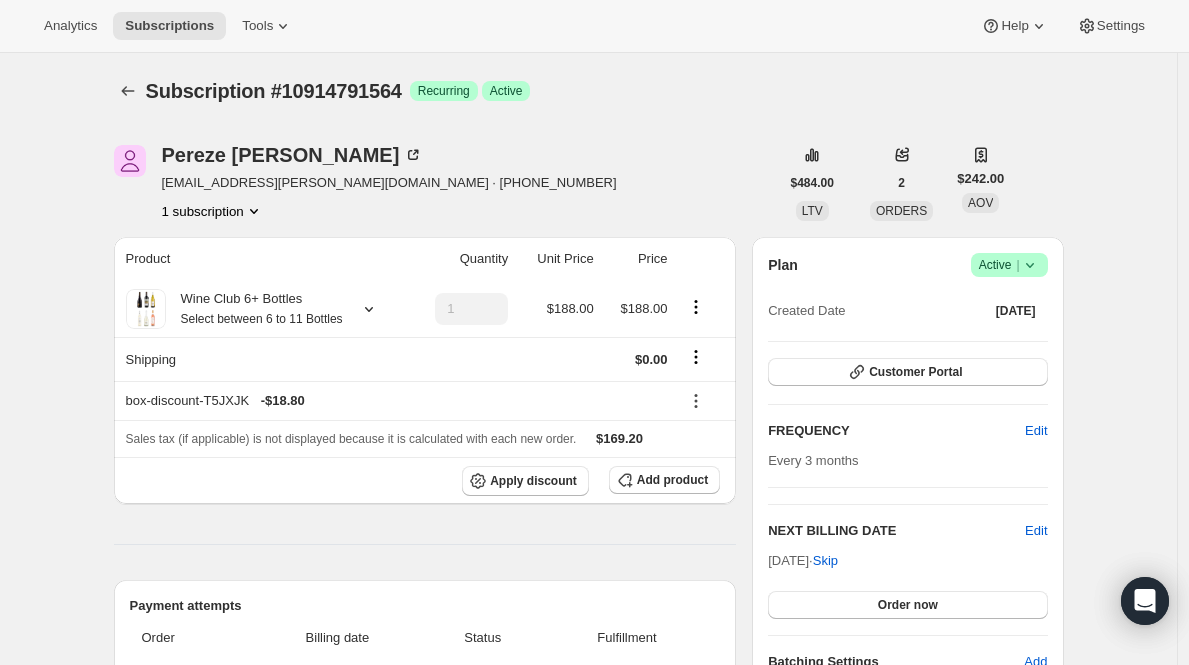 click on "Active |" at bounding box center [1009, 265] 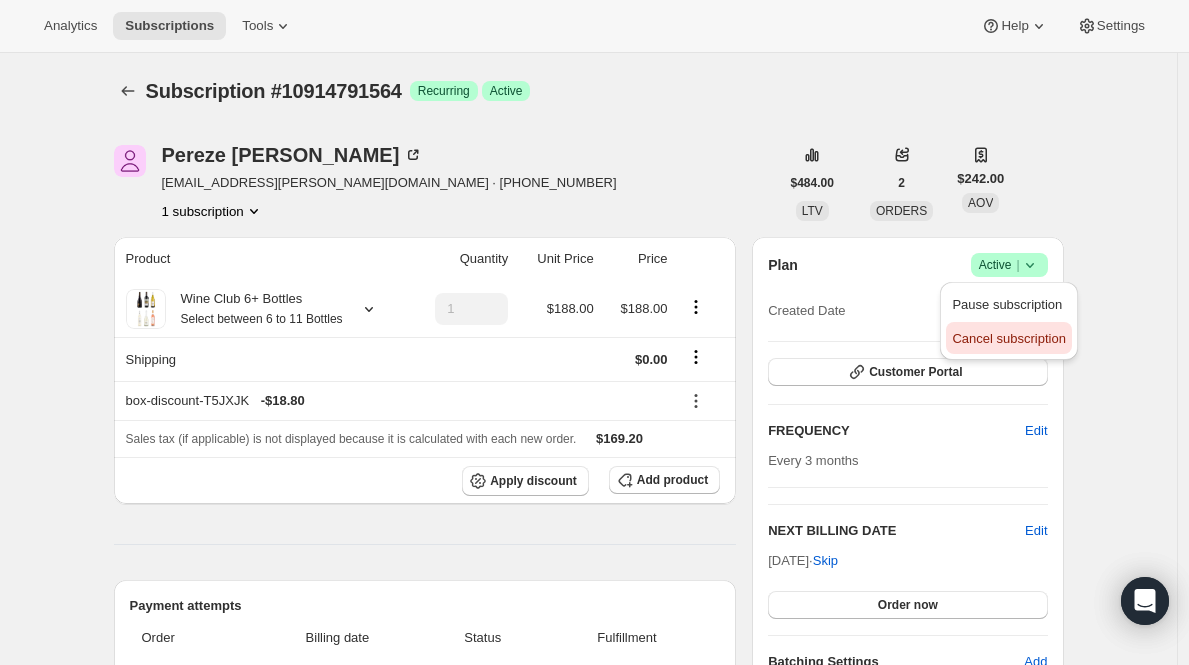click on "Cancel subscription" at bounding box center [1008, 338] 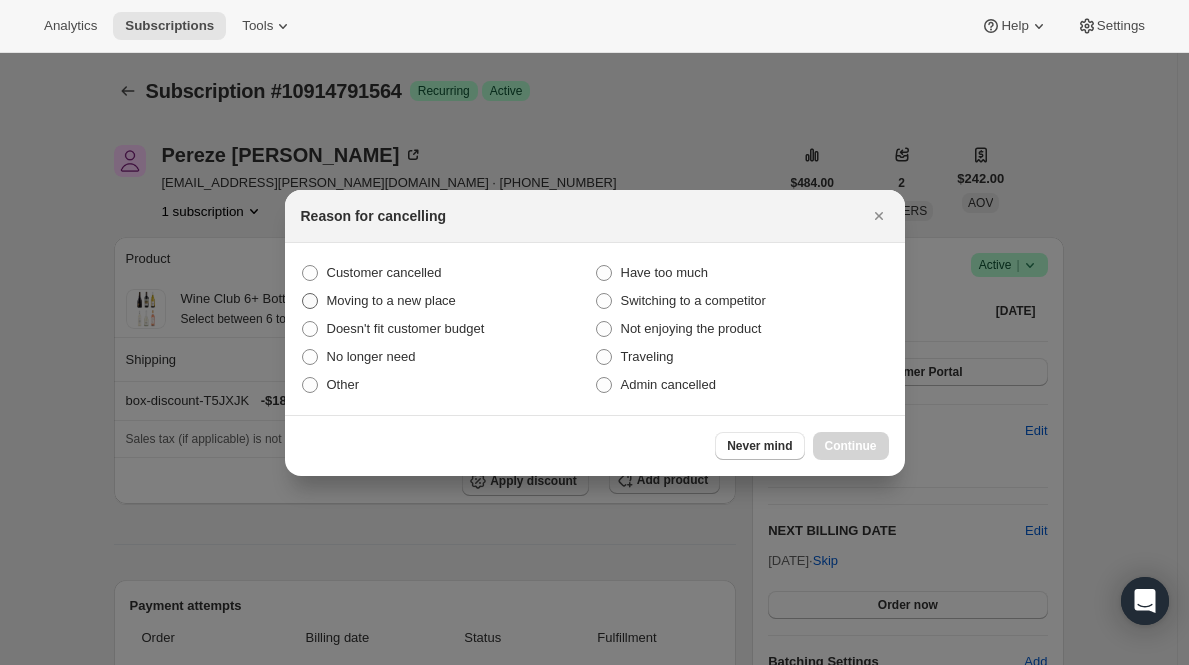 drag, startPoint x: 418, startPoint y: 275, endPoint x: 482, endPoint y: 288, distance: 65.30697 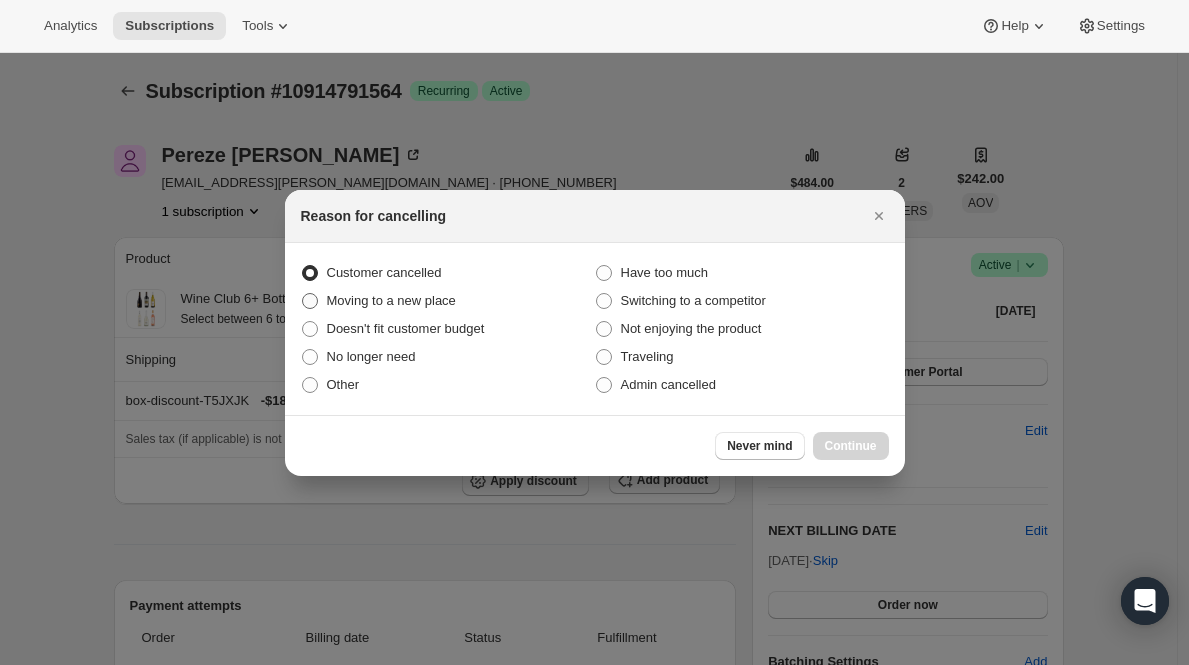 radio on "true" 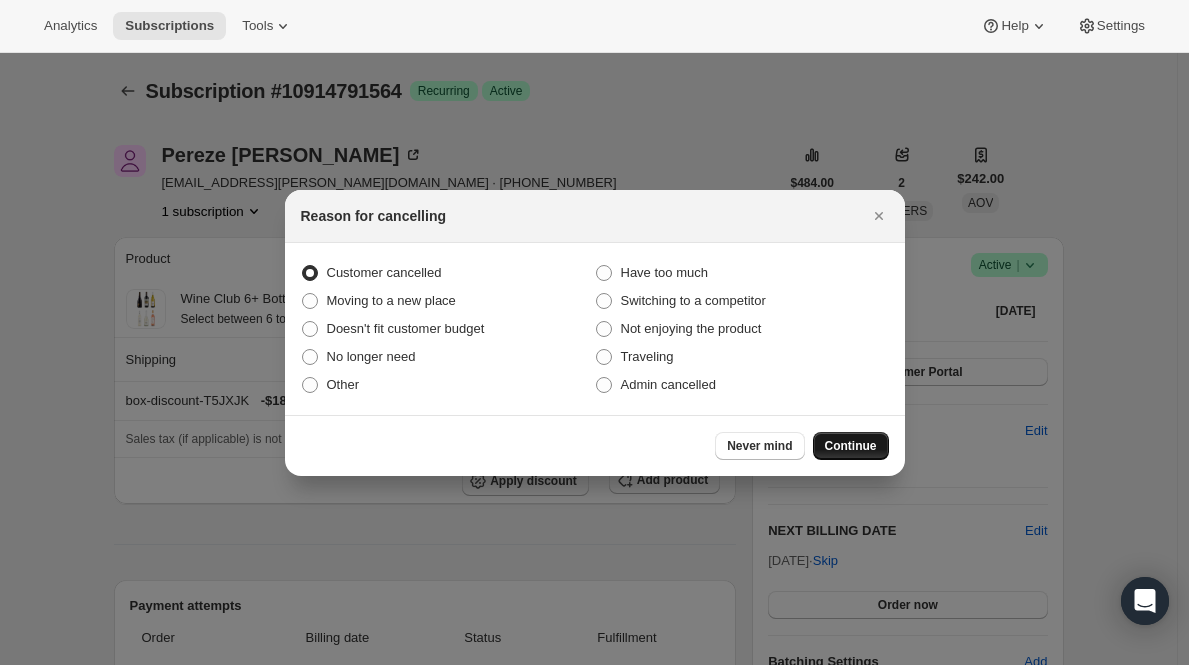 click on "Continue" at bounding box center (851, 446) 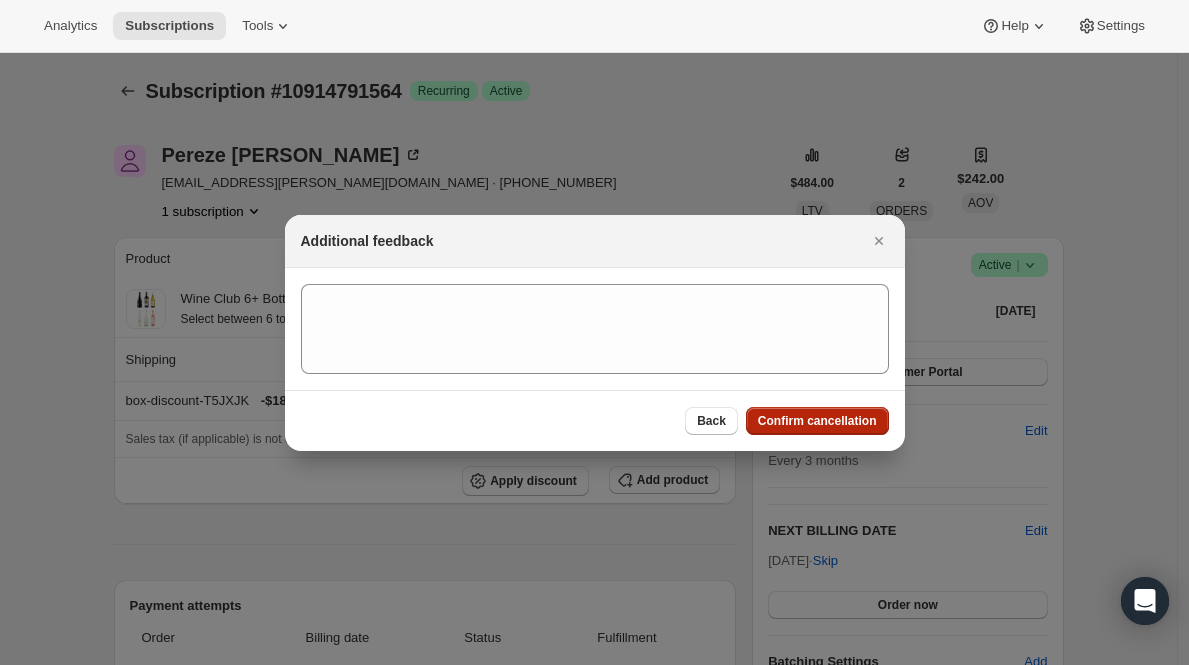 click on "Confirm cancellation" at bounding box center (817, 421) 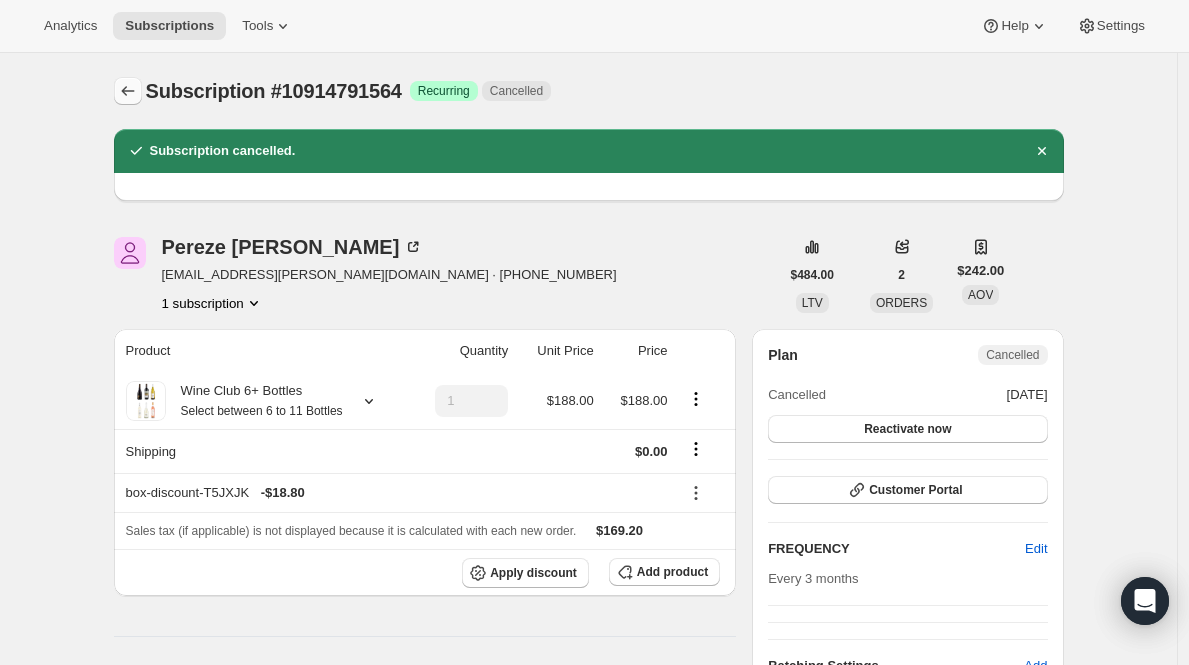 click at bounding box center (128, 91) 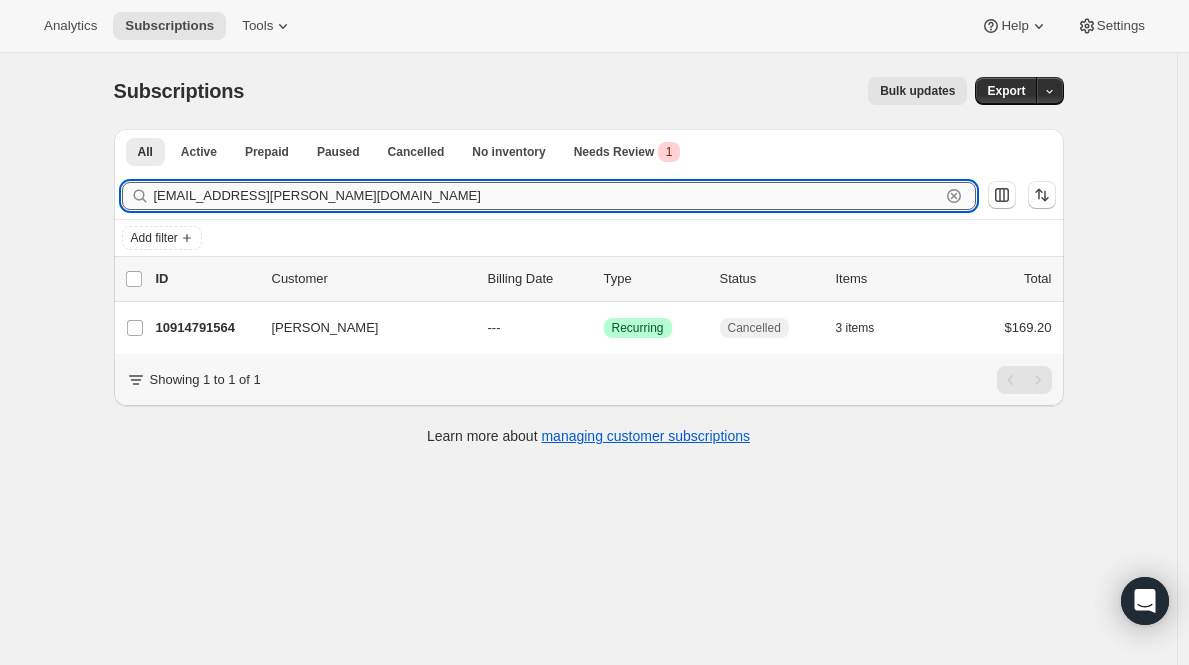 click on "[EMAIL_ADDRESS][PERSON_NAME][DOMAIN_NAME]" at bounding box center (547, 196) 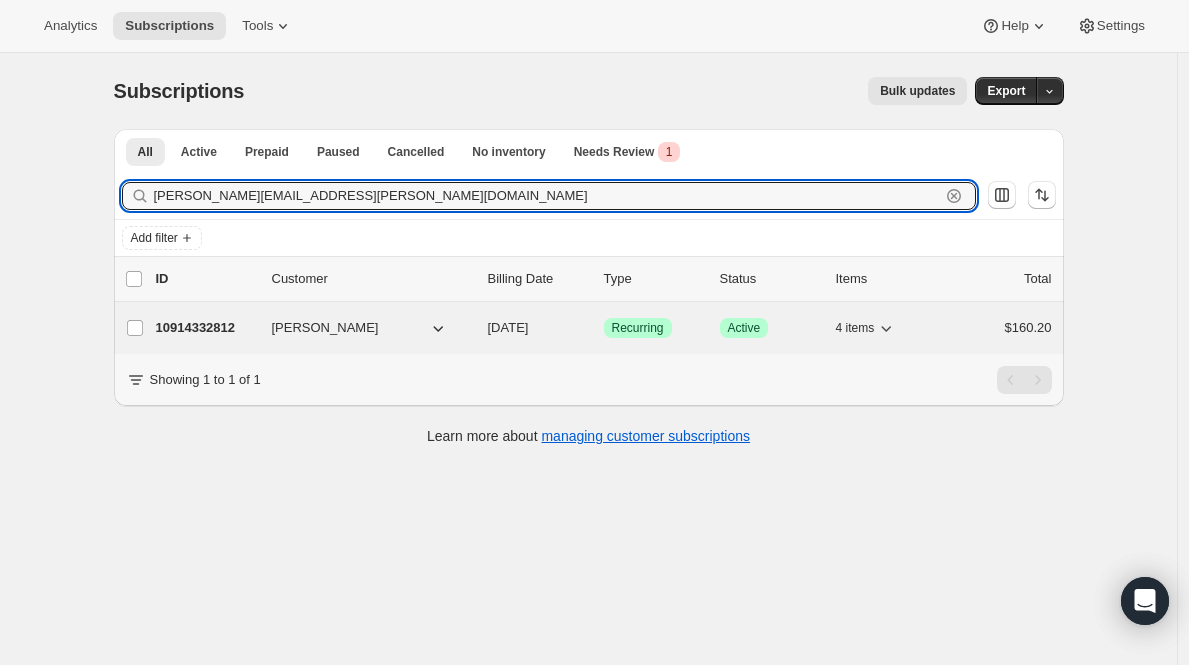 type on "[PERSON_NAME][EMAIL_ADDRESS][PERSON_NAME][DOMAIN_NAME]" 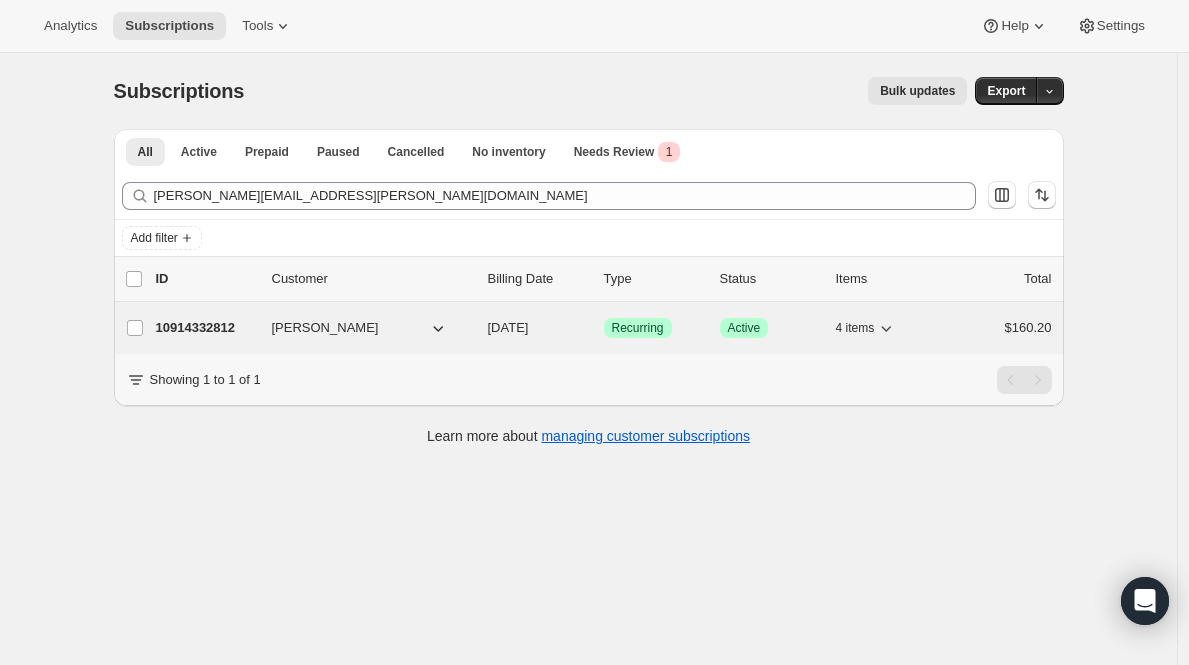 click on "10914332812" at bounding box center [206, 328] 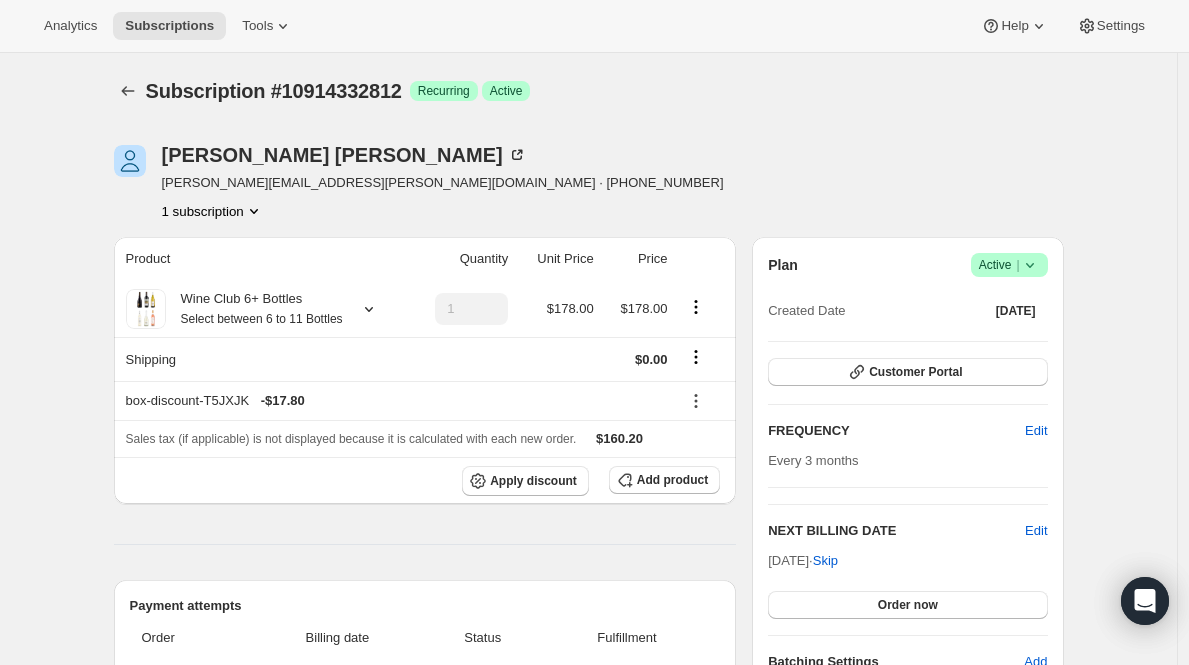 click on "|" at bounding box center [1017, 265] 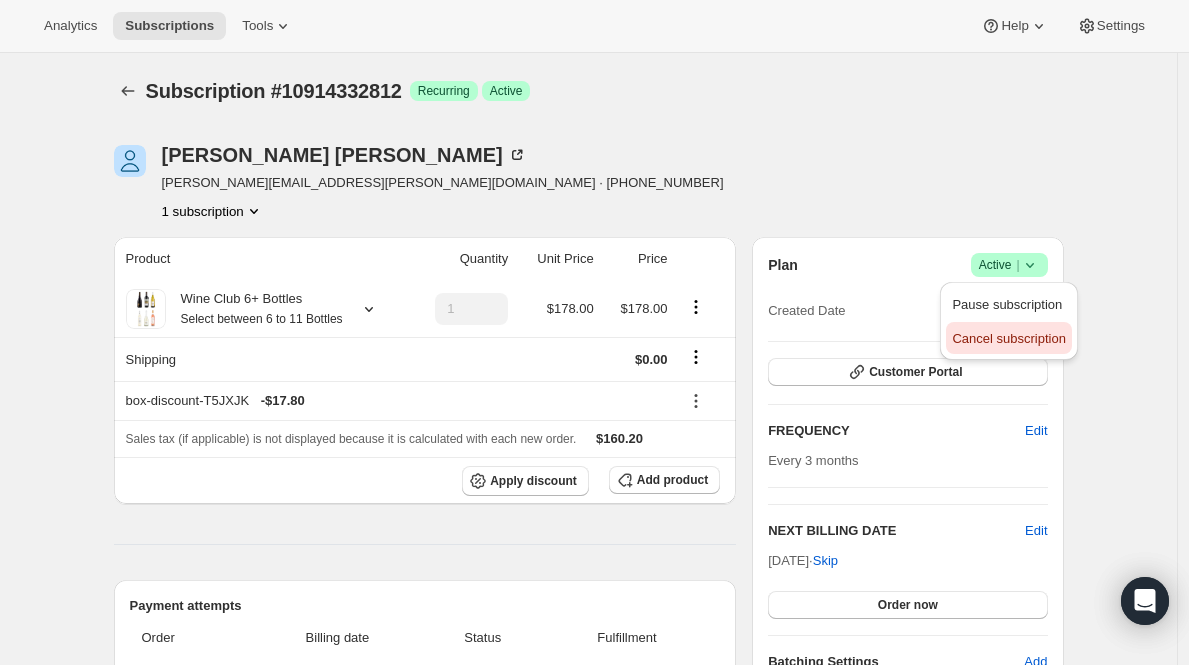 click on "Cancel subscription" at bounding box center [1008, 338] 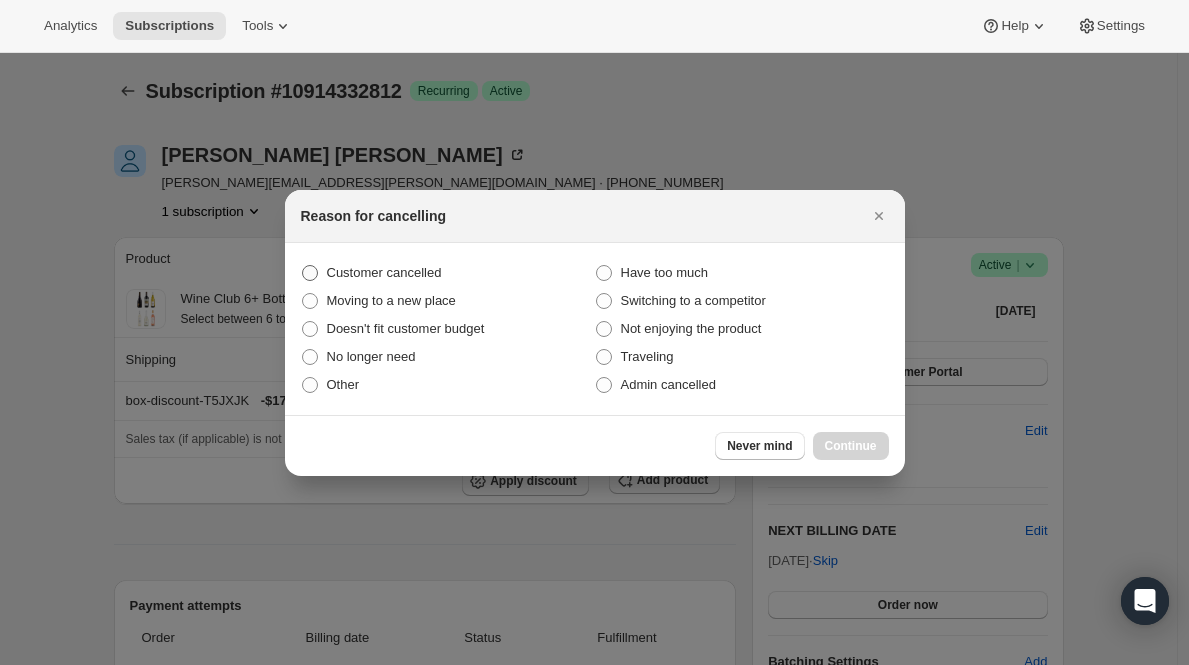 drag, startPoint x: 434, startPoint y: 269, endPoint x: 533, endPoint y: 285, distance: 100.28459 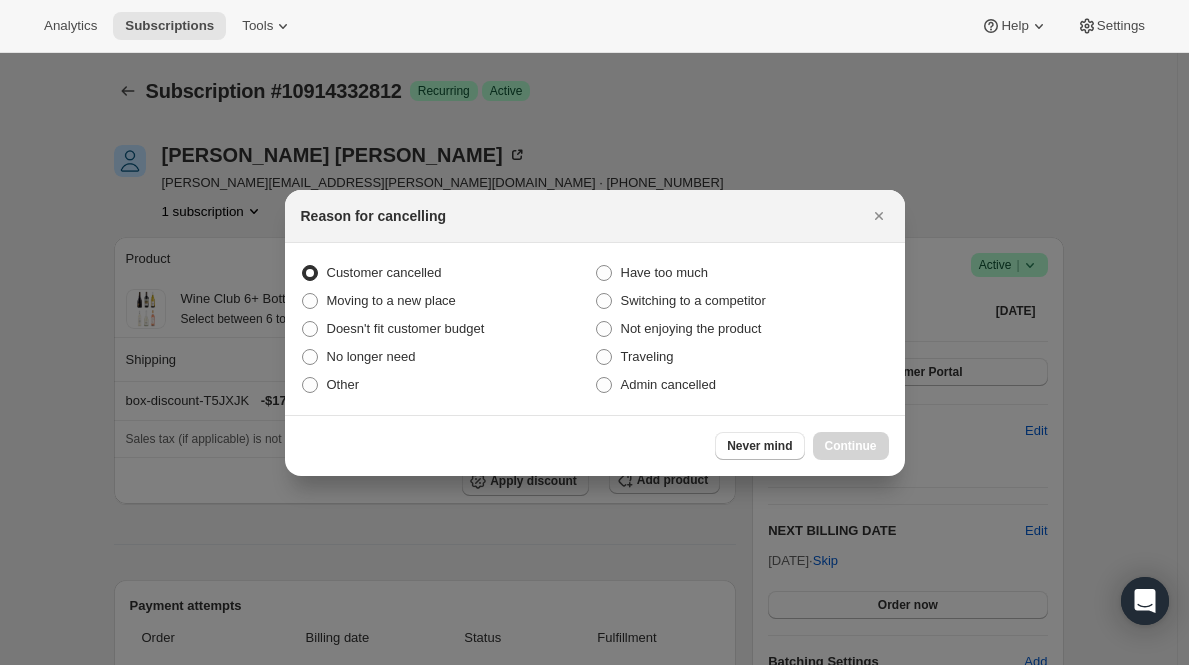 radio on "true" 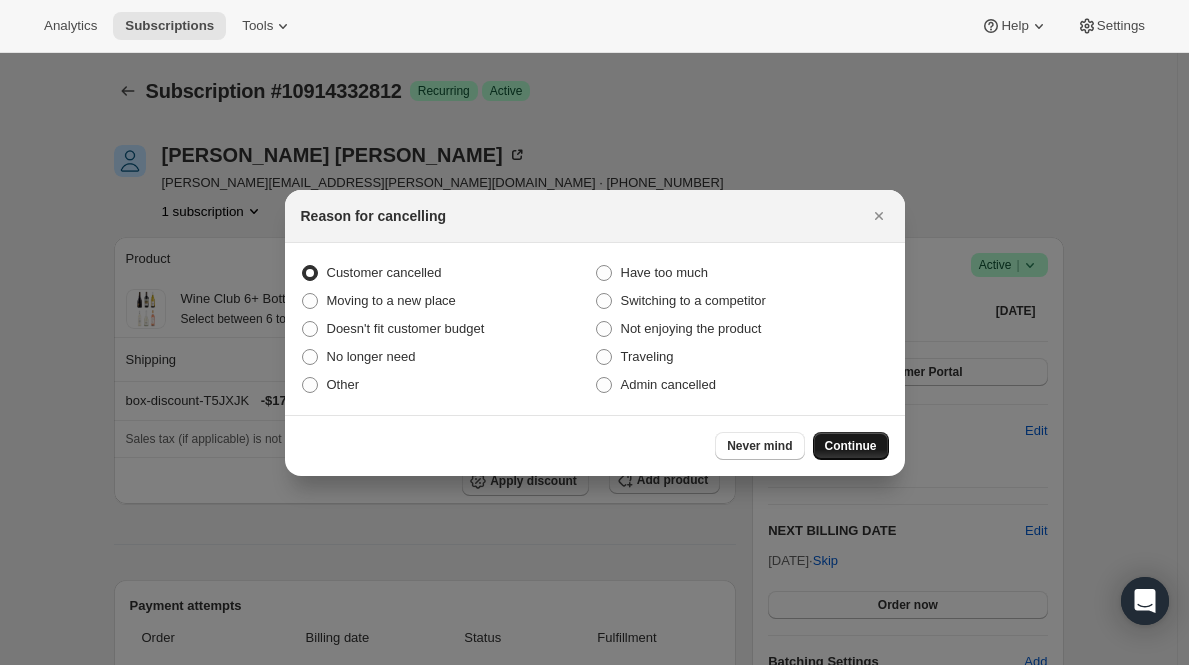 click on "Continue" at bounding box center [851, 446] 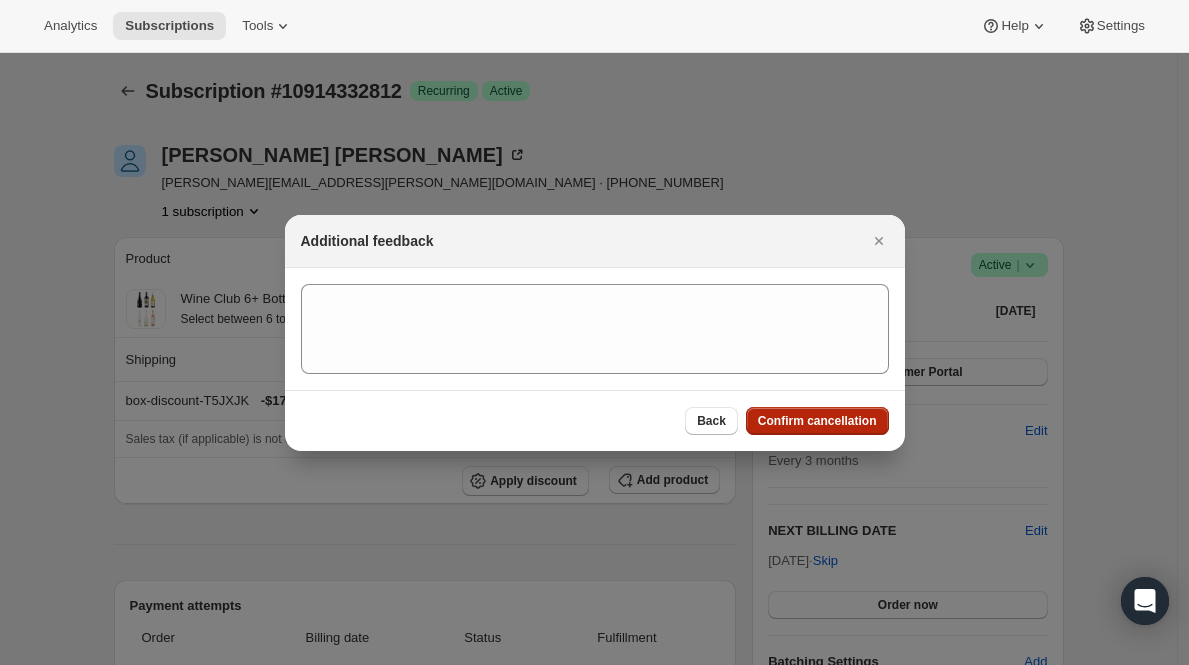 click on "Confirm cancellation" at bounding box center [817, 421] 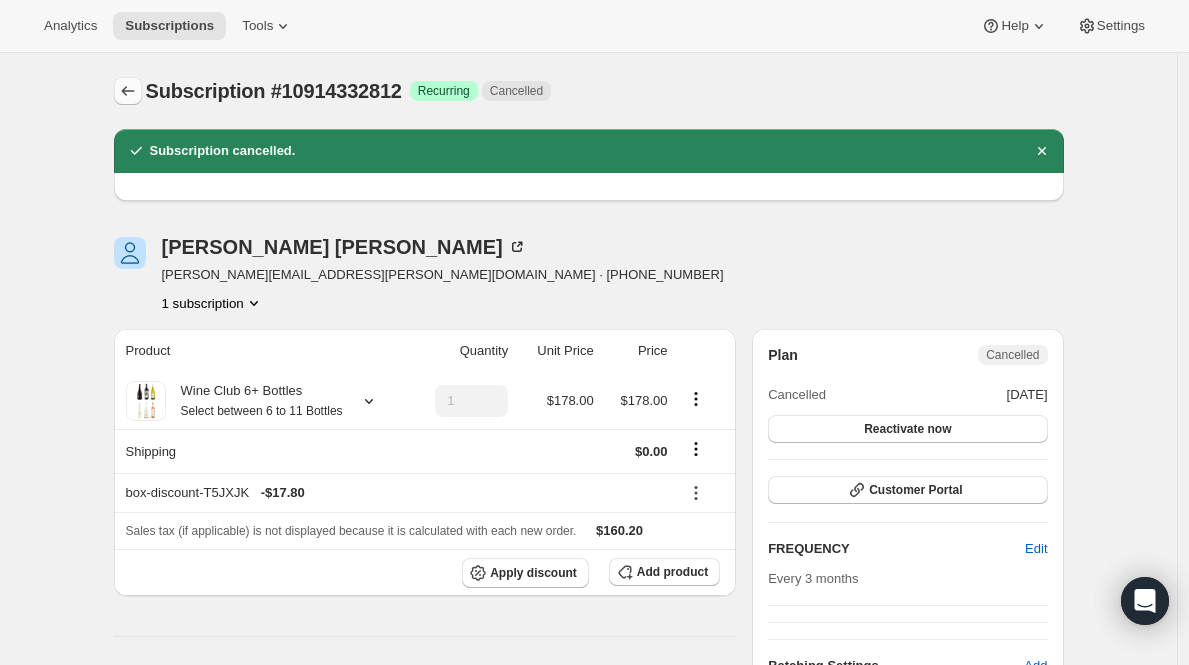click 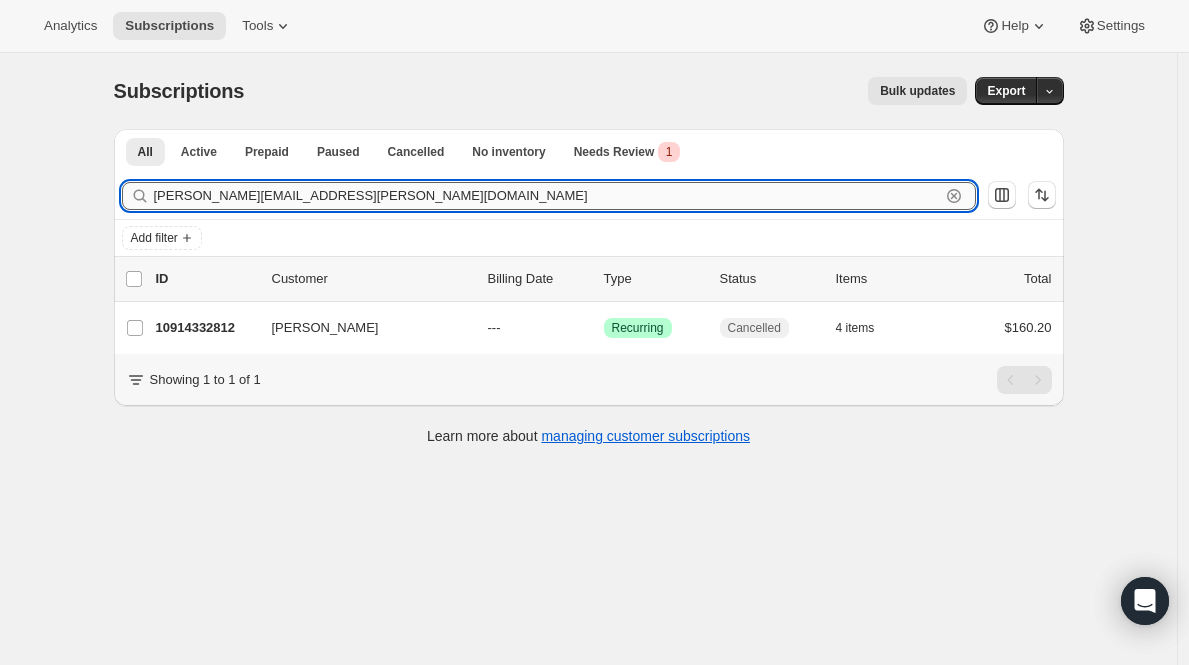 click on "[PERSON_NAME][EMAIL_ADDRESS][PERSON_NAME][DOMAIN_NAME]" at bounding box center [547, 196] 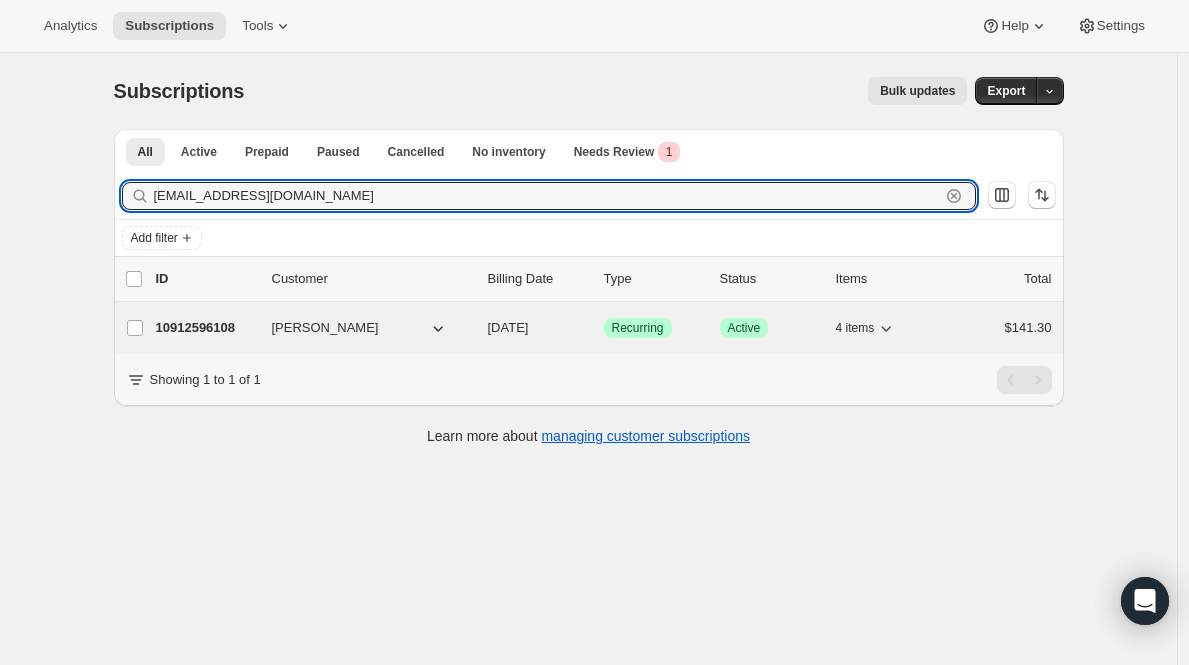 type on "[EMAIL_ADDRESS][DOMAIN_NAME]" 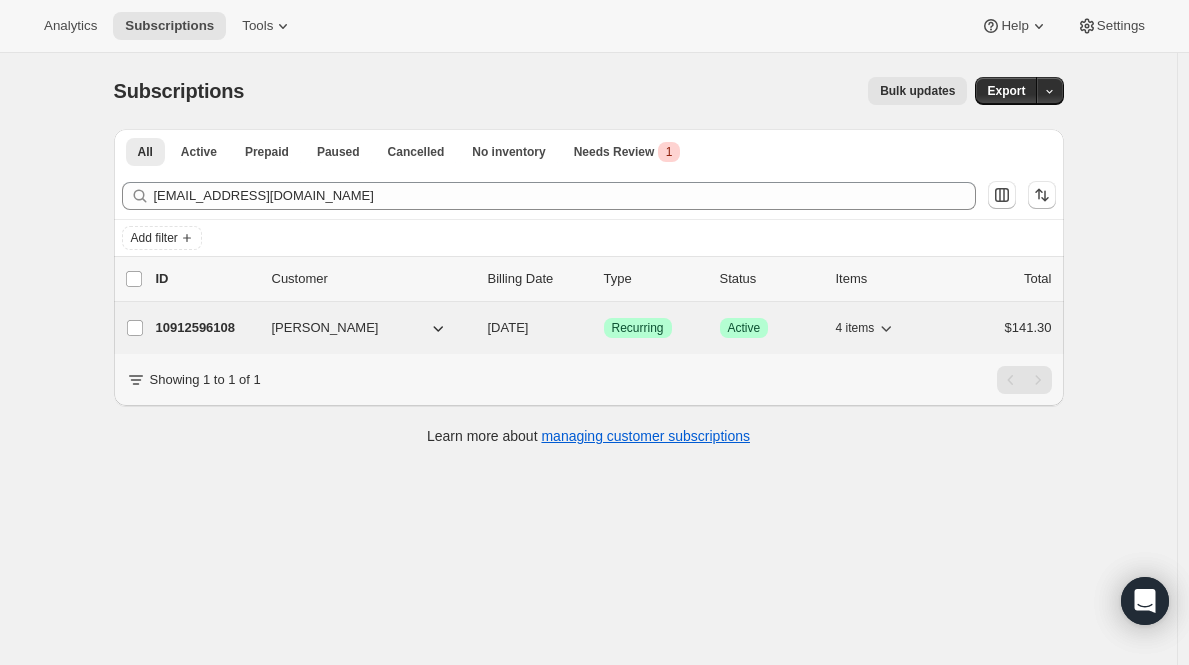 click on "10912596108" at bounding box center (206, 328) 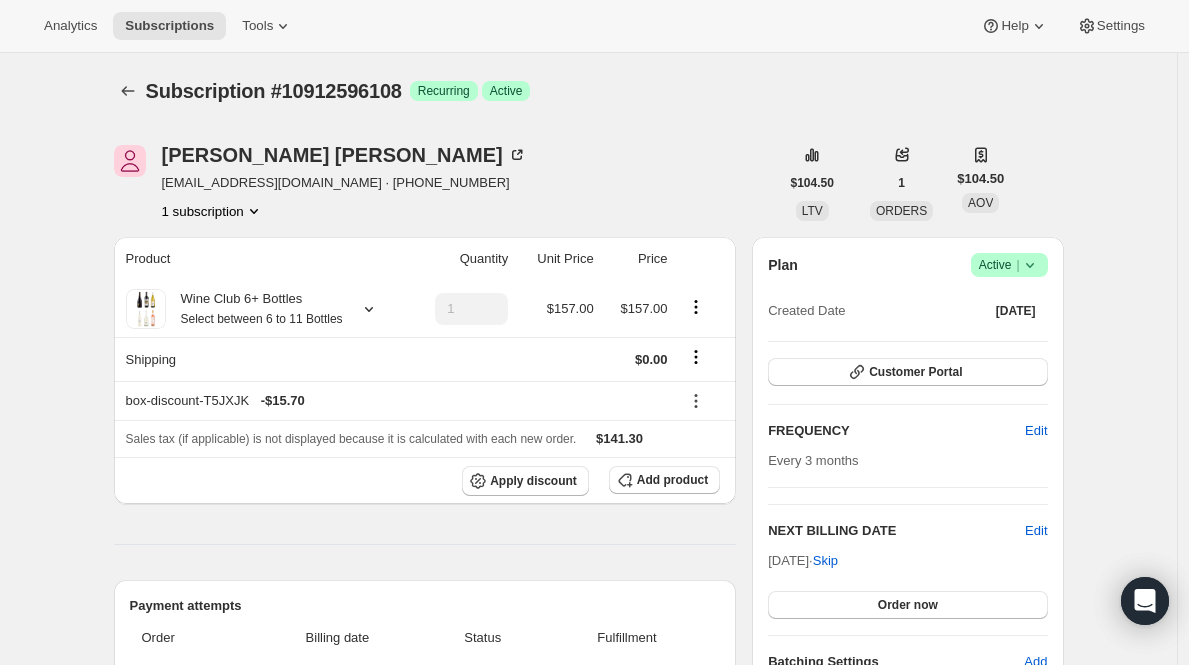 click on "Active |" at bounding box center [1009, 265] 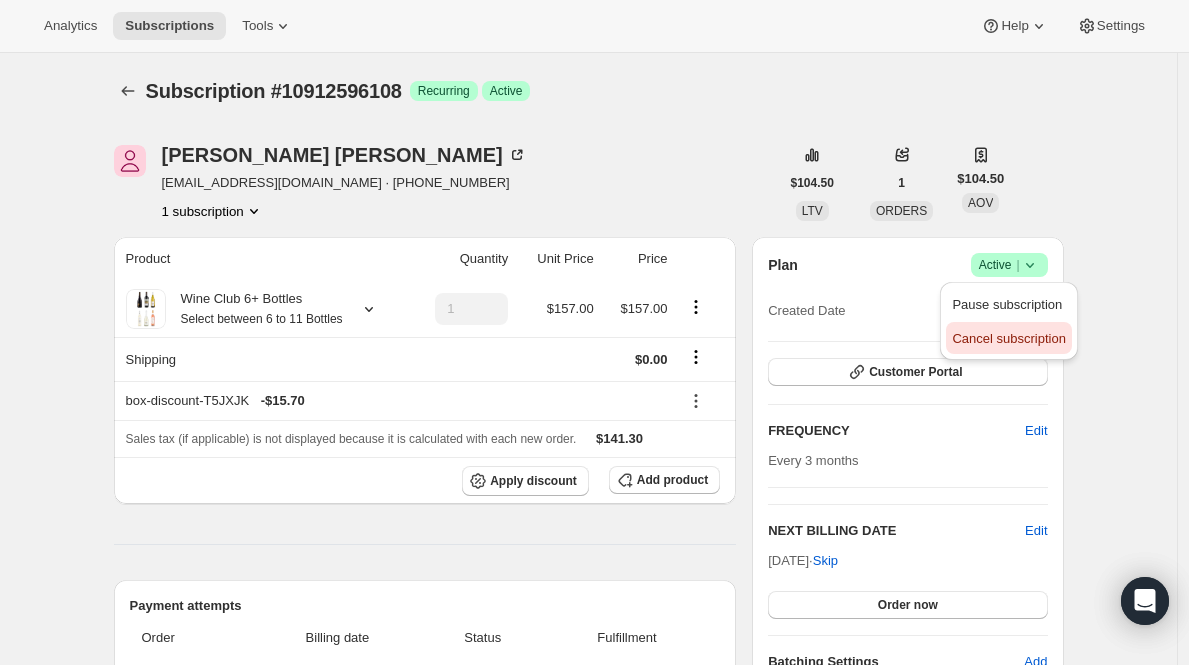 click on "Cancel subscription" at bounding box center [1008, 338] 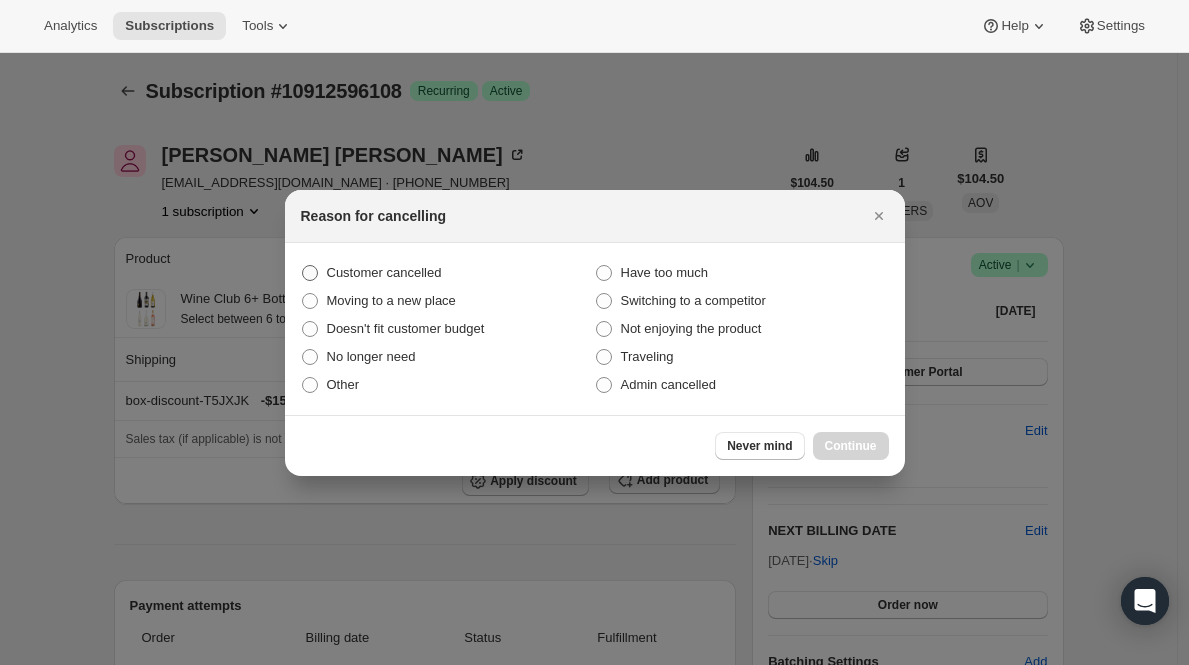 click on "Customer cancelled" at bounding box center [384, 272] 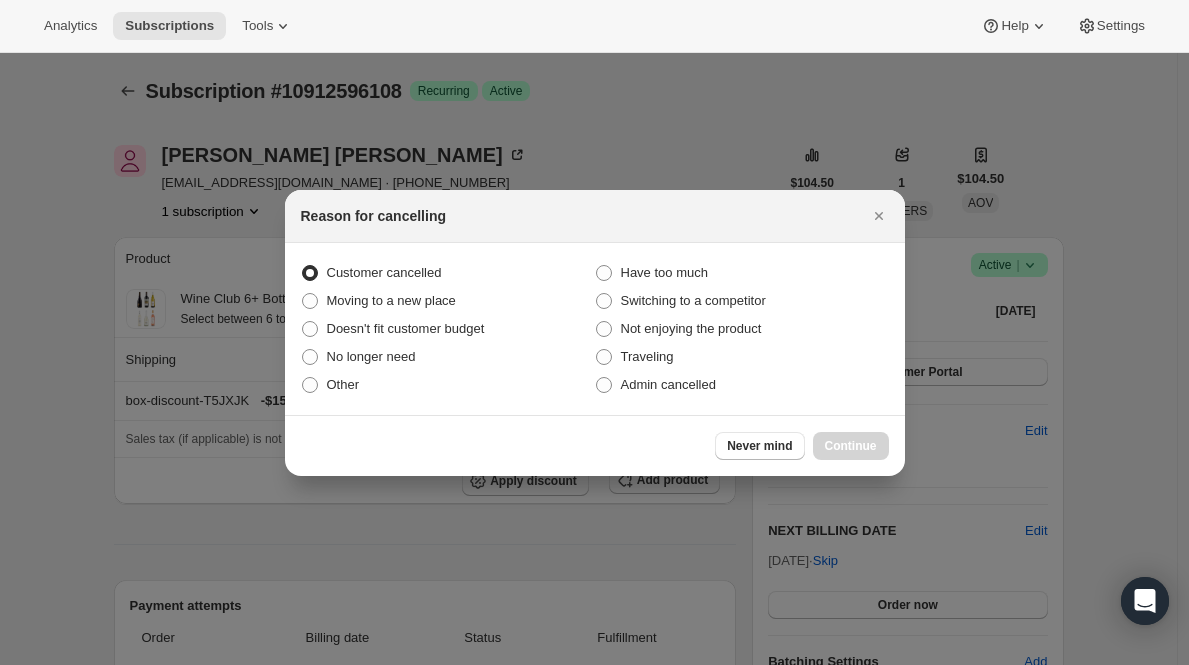 radio on "true" 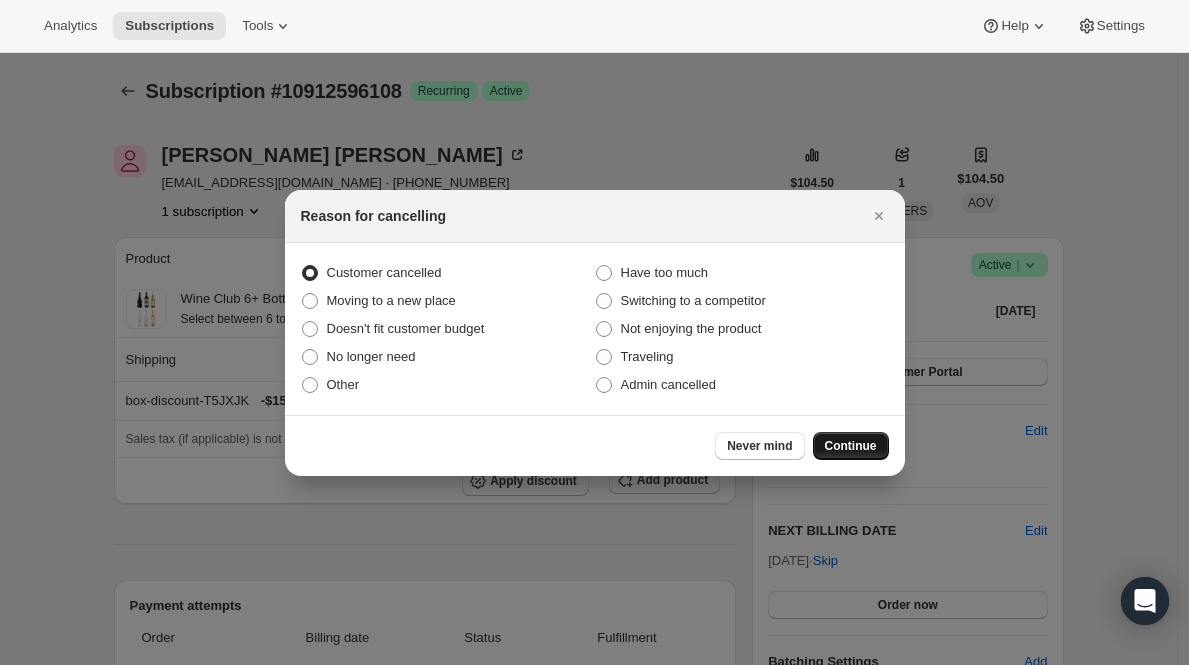 click on "Continue" at bounding box center (851, 446) 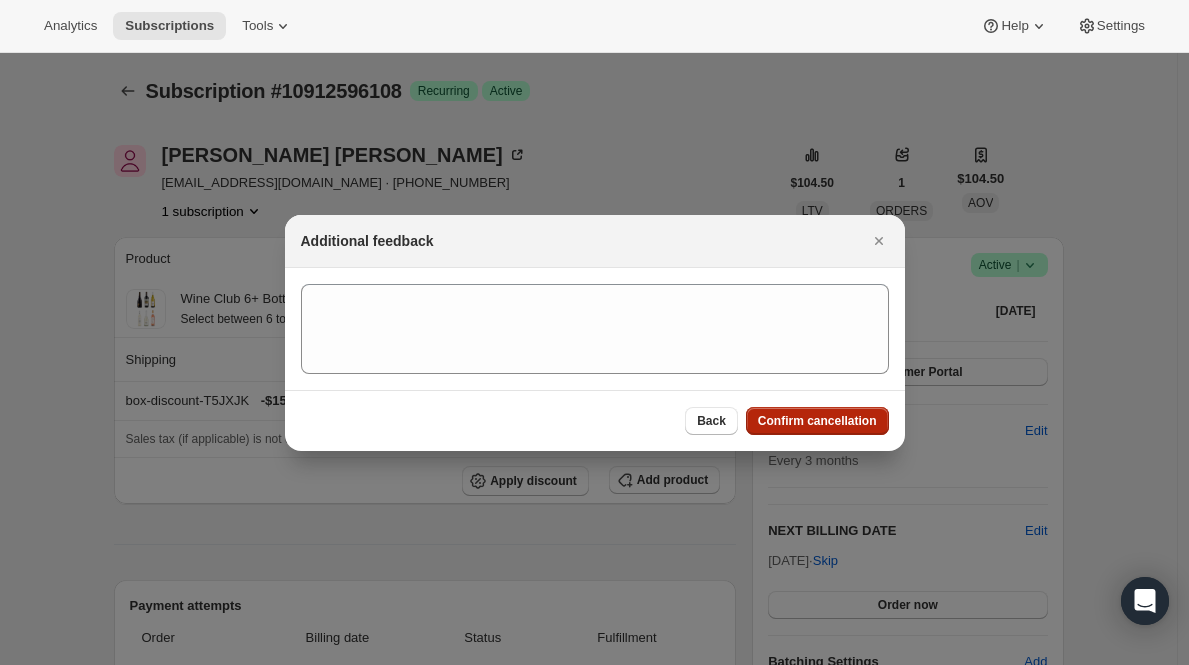 click on "Confirm cancellation" at bounding box center (817, 421) 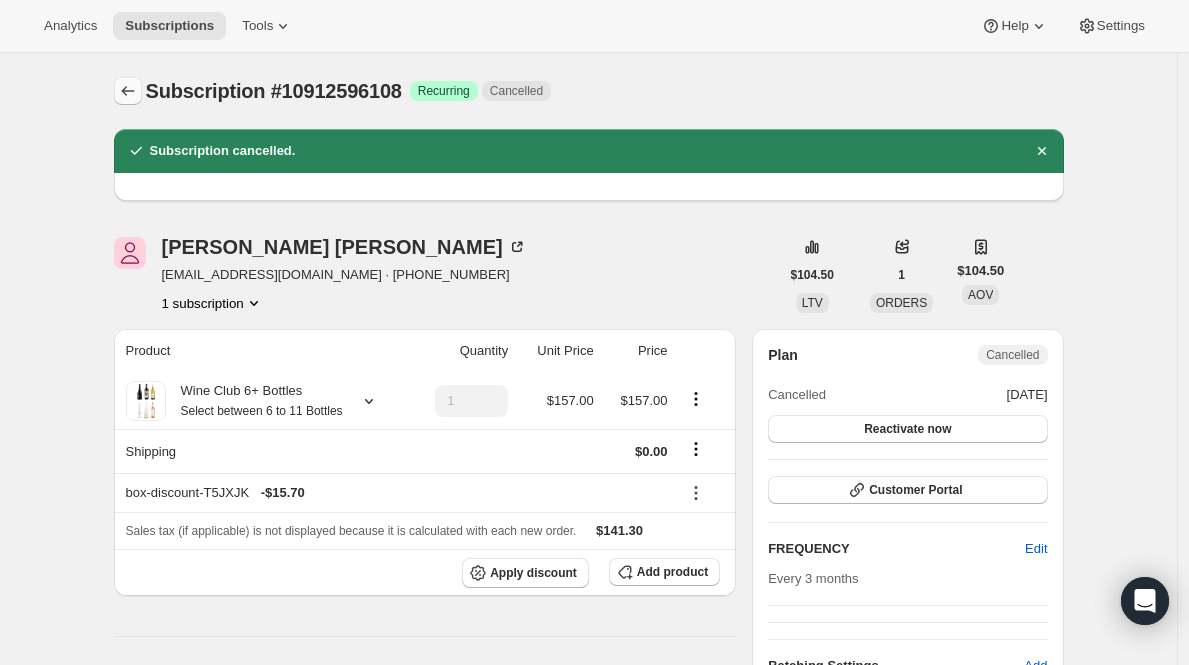 click 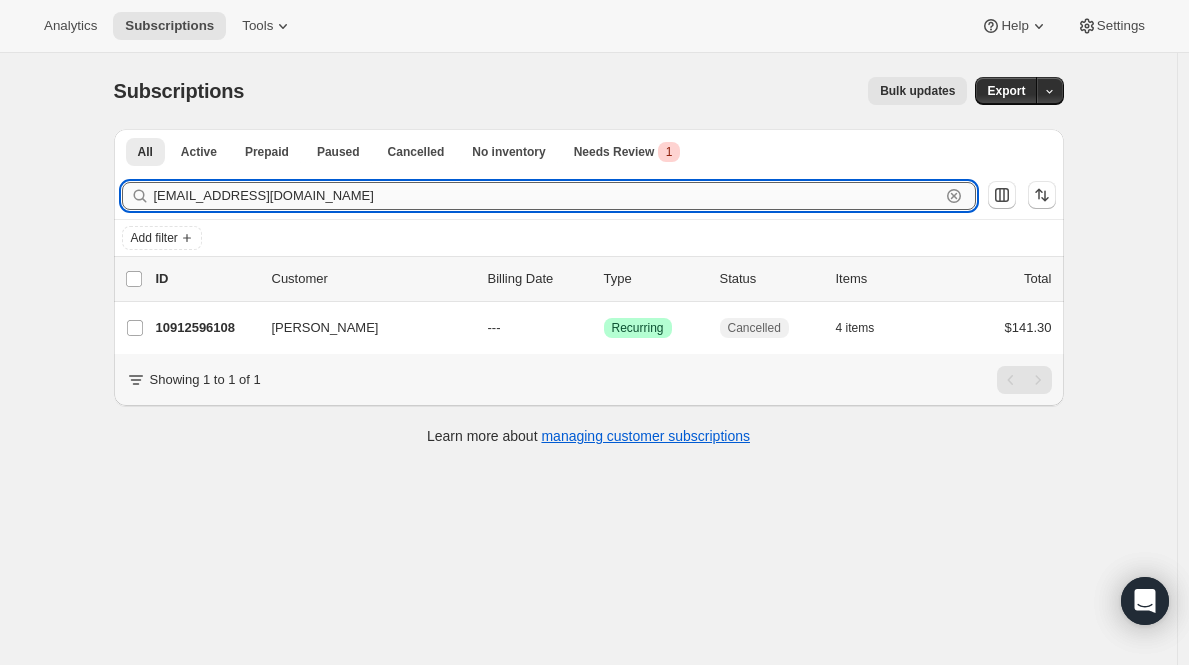 click on "[EMAIL_ADDRESS][DOMAIN_NAME]" at bounding box center (547, 196) 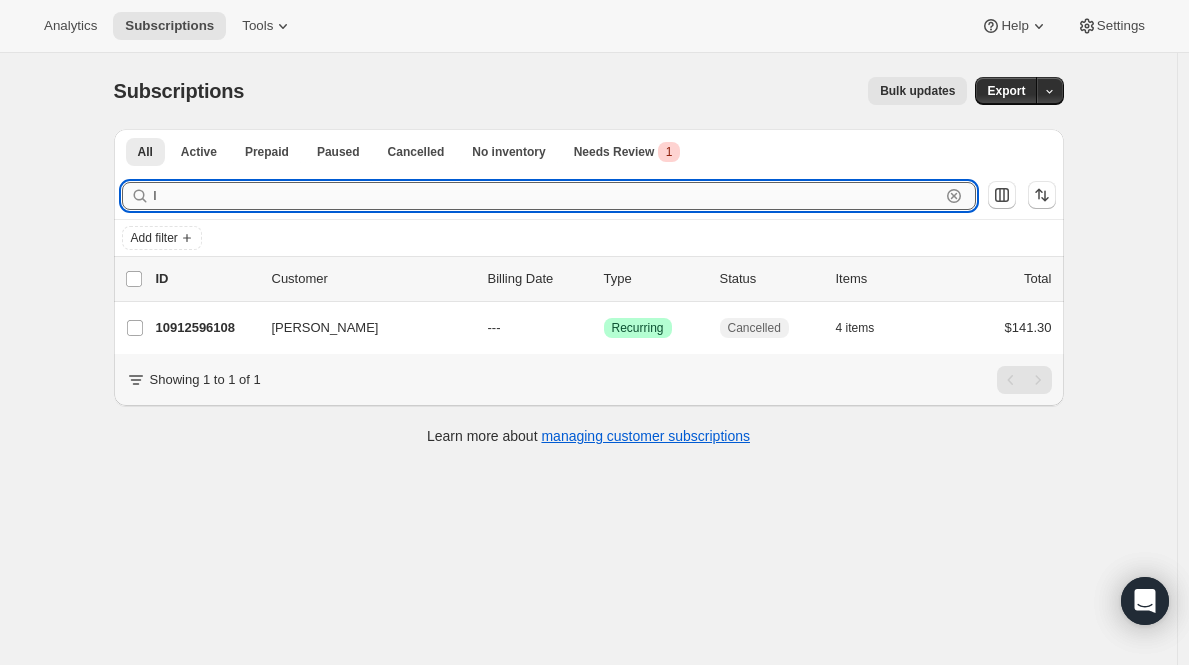 paste on "[PERSON_NAME][EMAIL_ADDRESS][DOMAIN_NAME]" 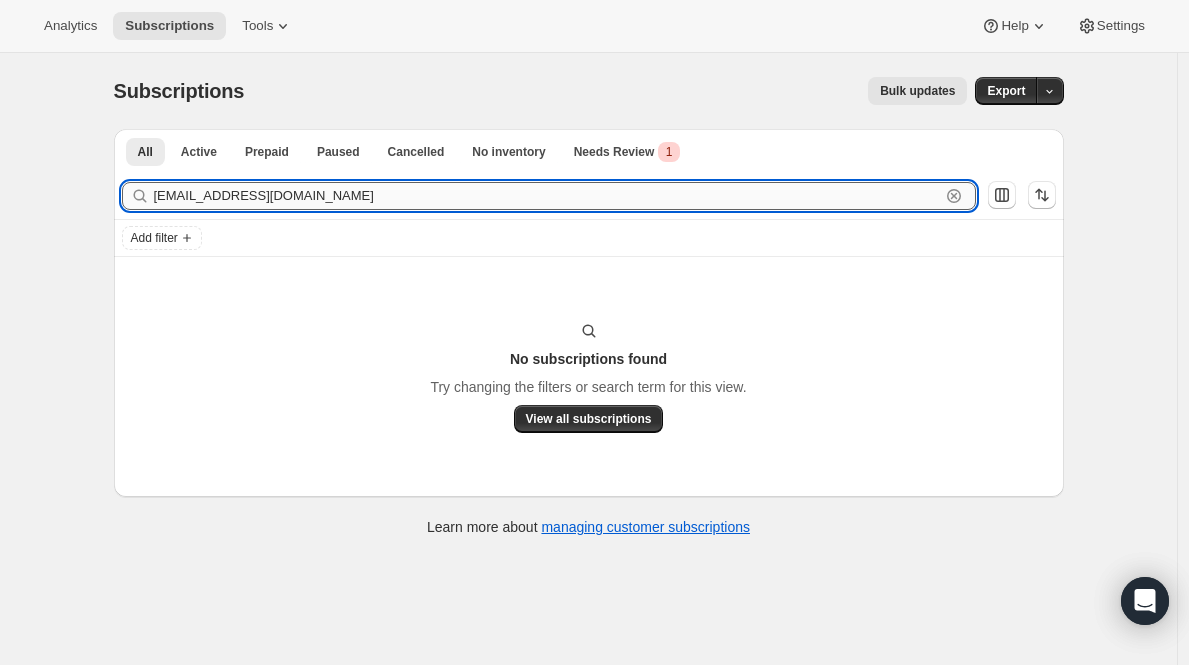 click on "[EMAIL_ADDRESS][DOMAIN_NAME]" at bounding box center (547, 196) 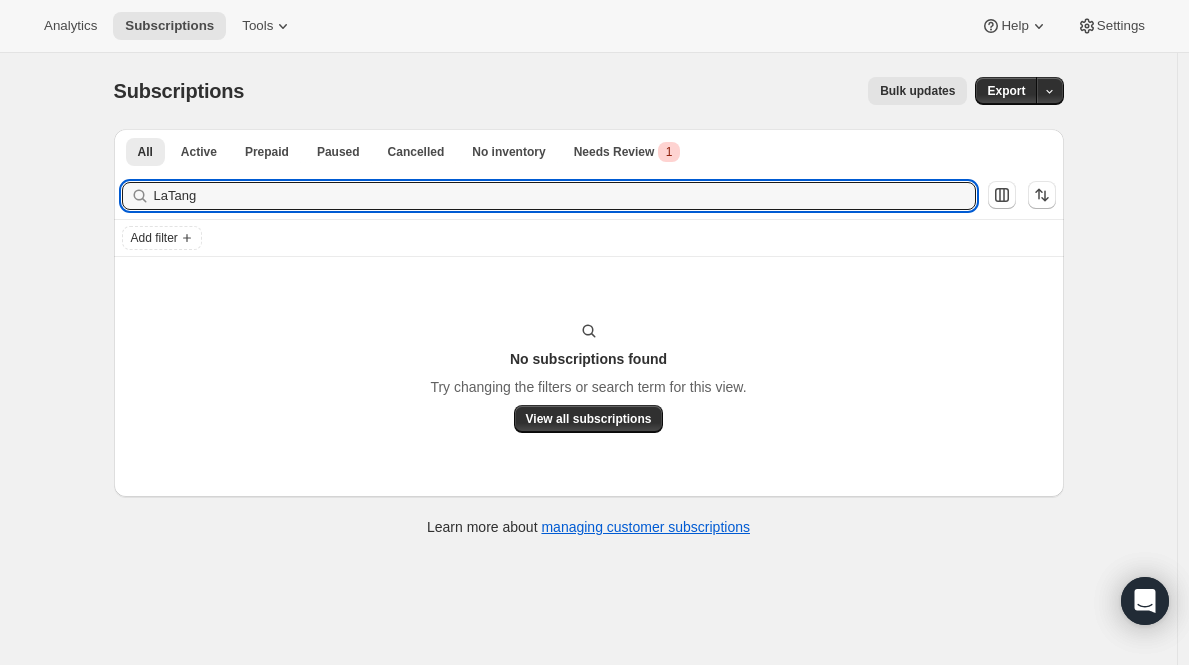 click on "Filter subscribers LaTang Clear" at bounding box center [589, 196] 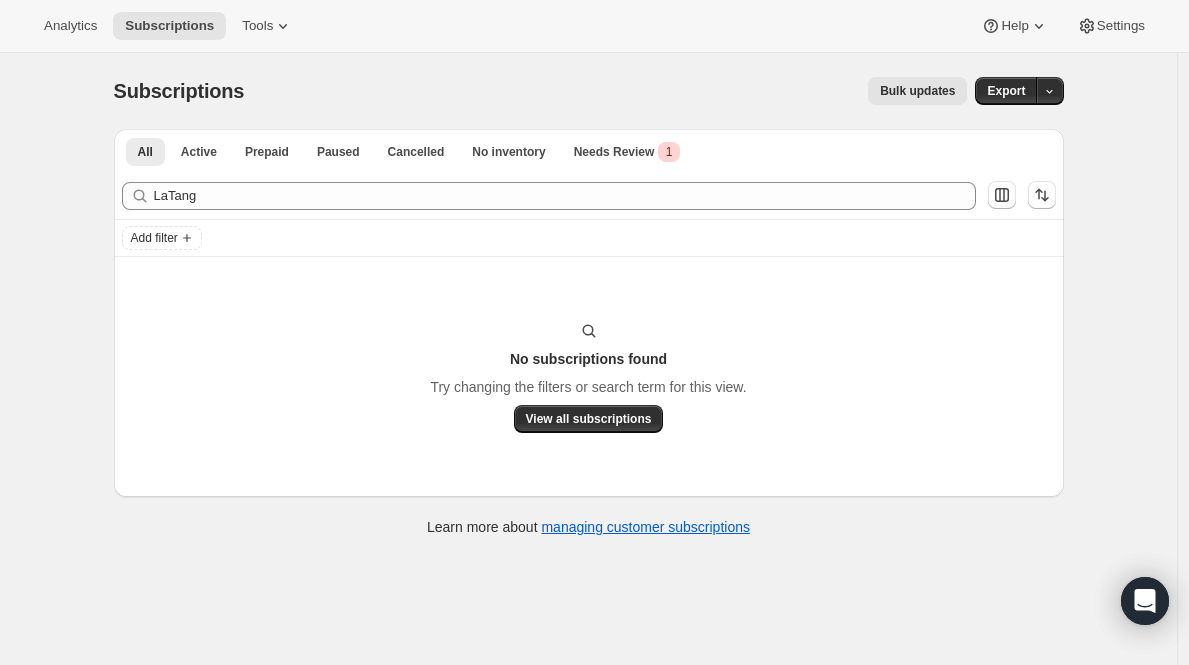 click on "Filter subscribers LaTang Clear" at bounding box center [589, 196] 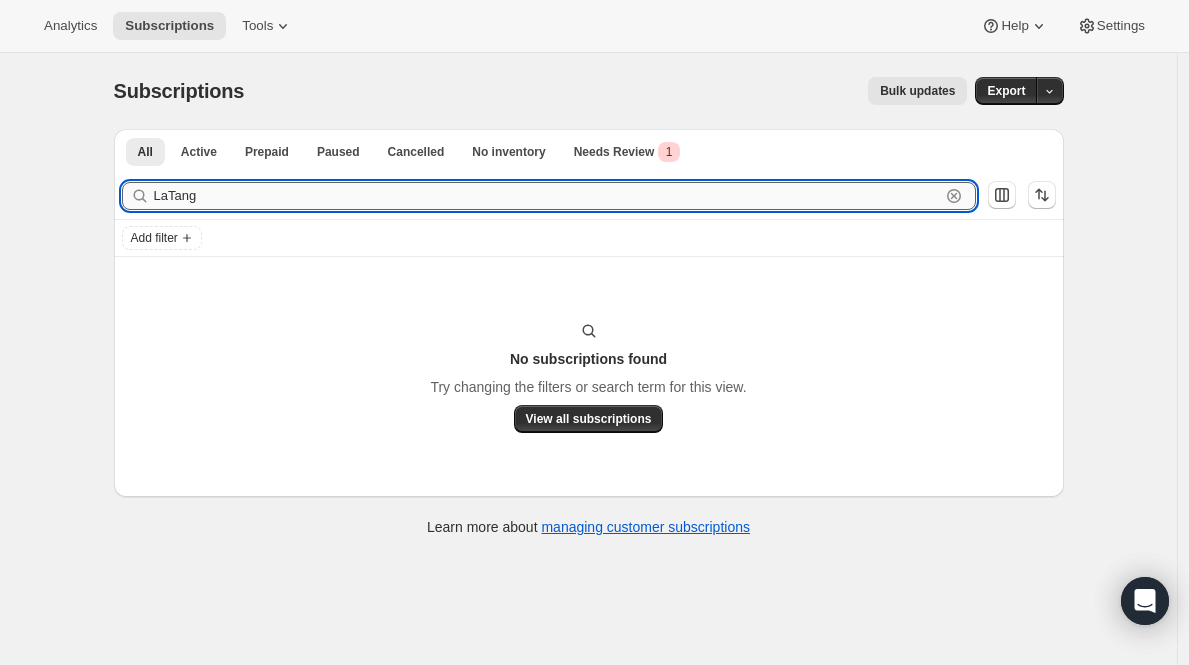 click on "LaTang" at bounding box center [547, 196] 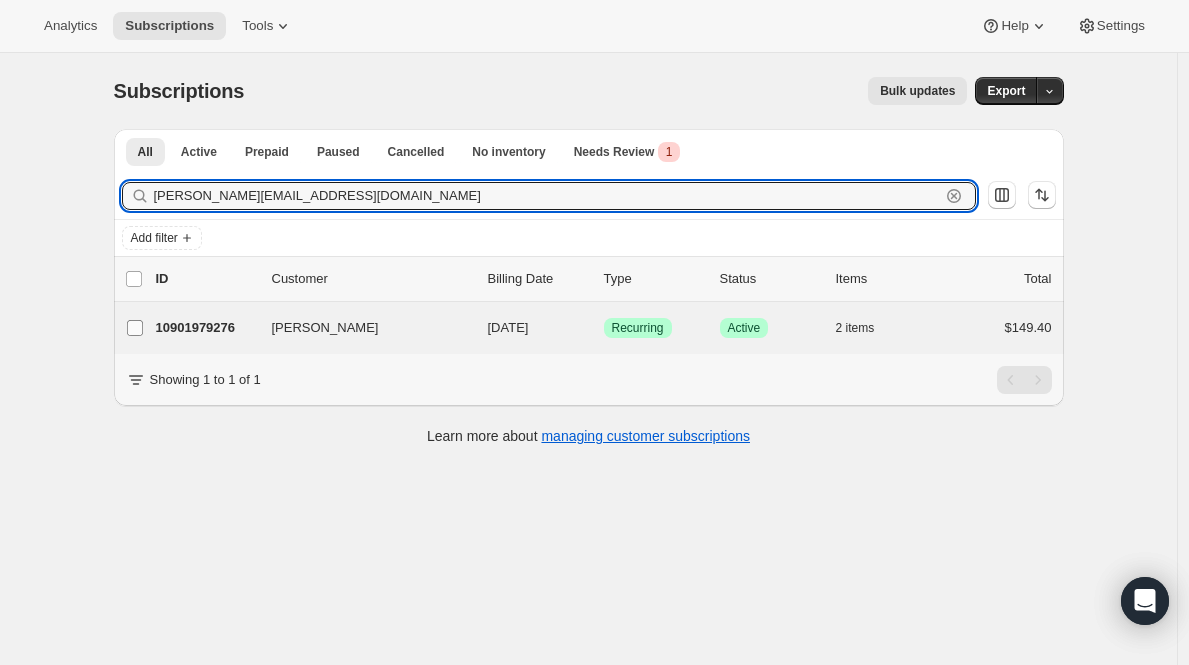 type on "[PERSON_NAME][EMAIL_ADDRESS][DOMAIN_NAME]" 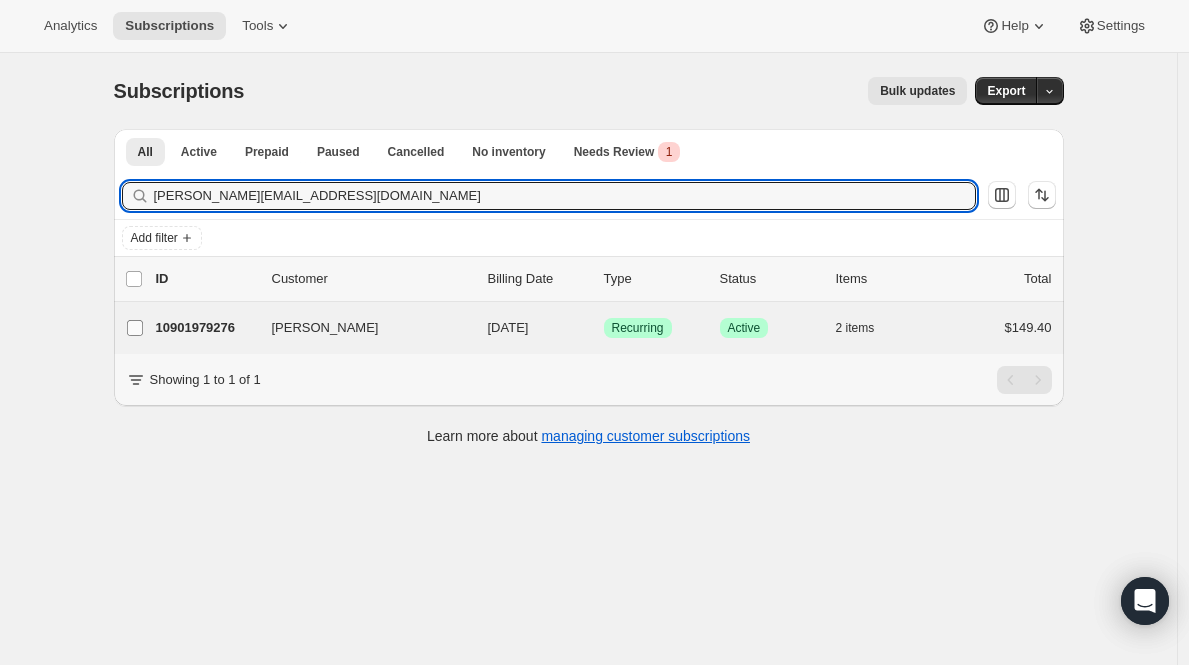 click on "[PERSON_NAME]" at bounding box center [135, 328] 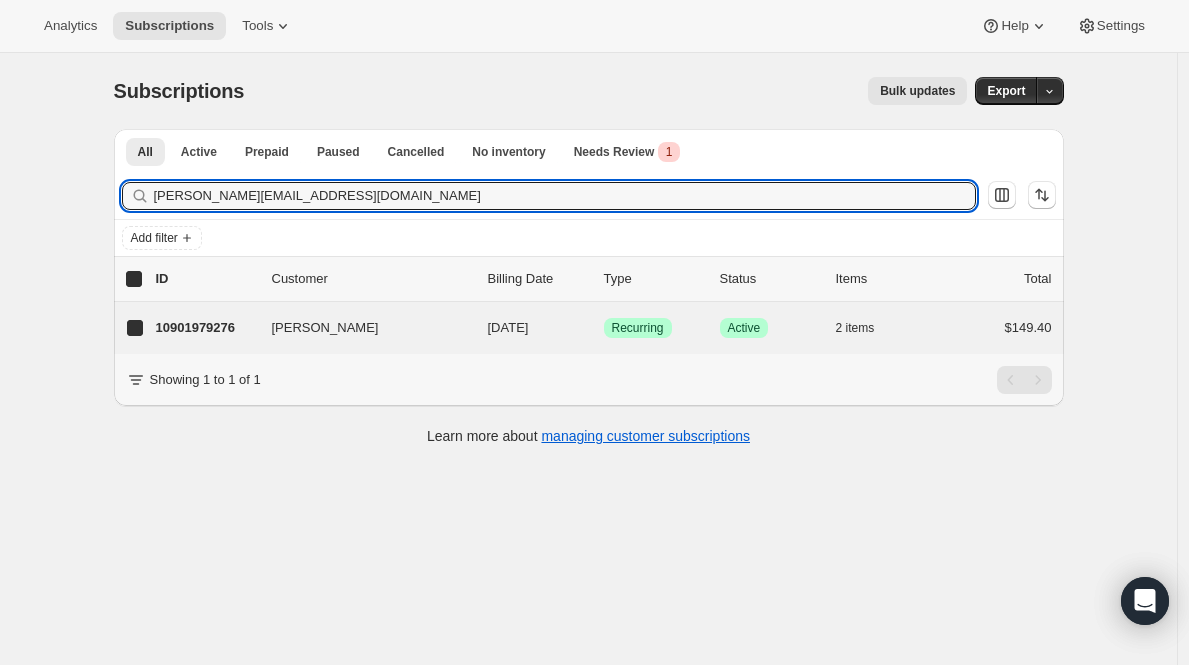 checkbox on "true" 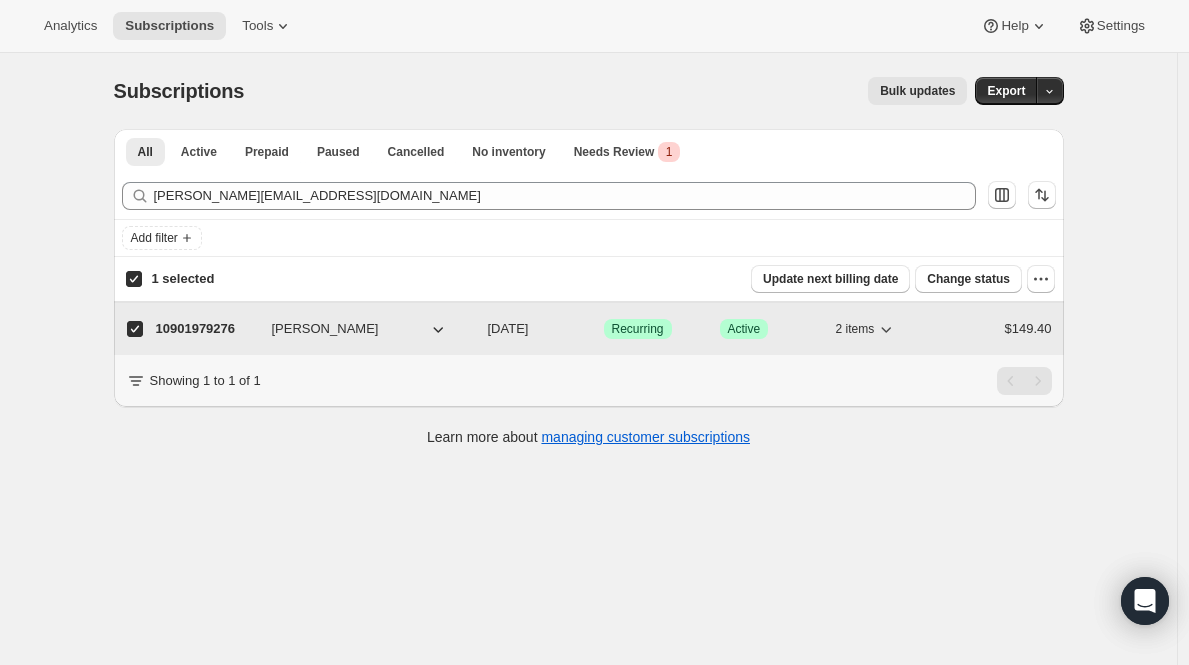 click on "10901979276" at bounding box center (206, 329) 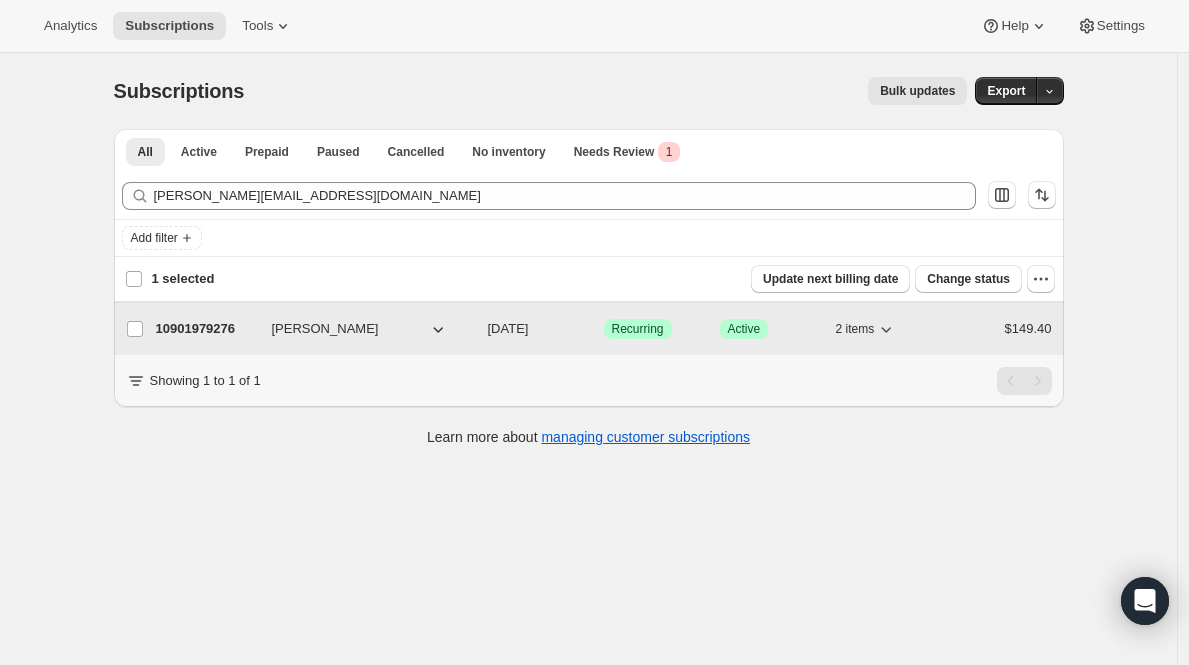checkbox on "false" 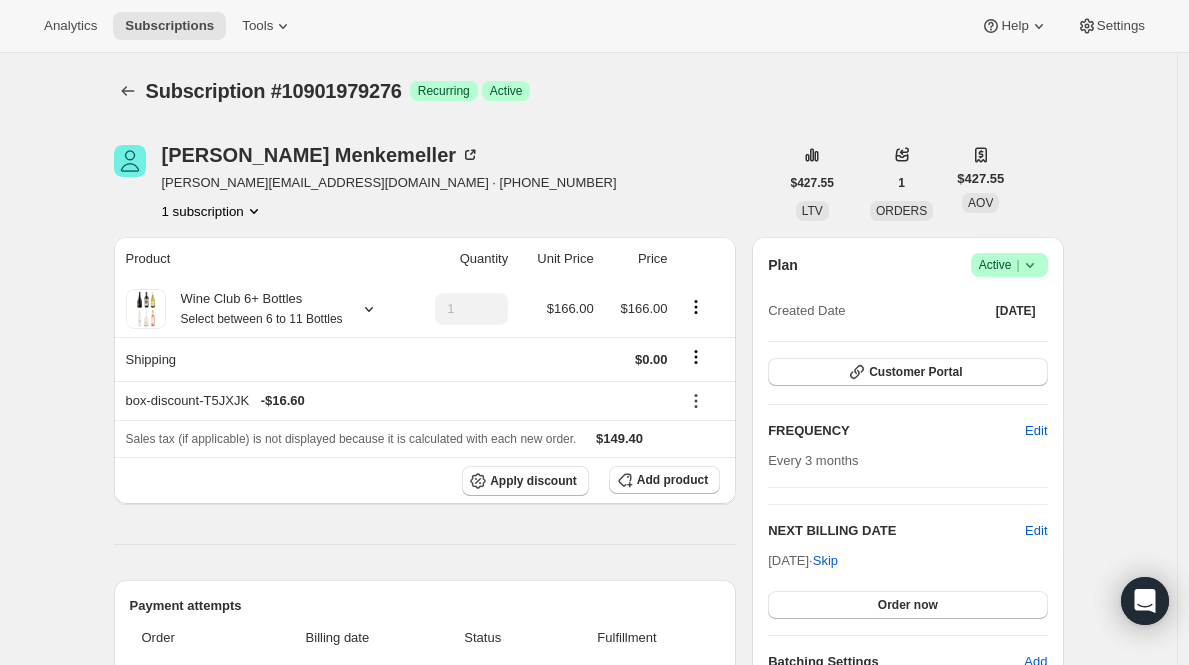 click on "Active |" at bounding box center (1009, 265) 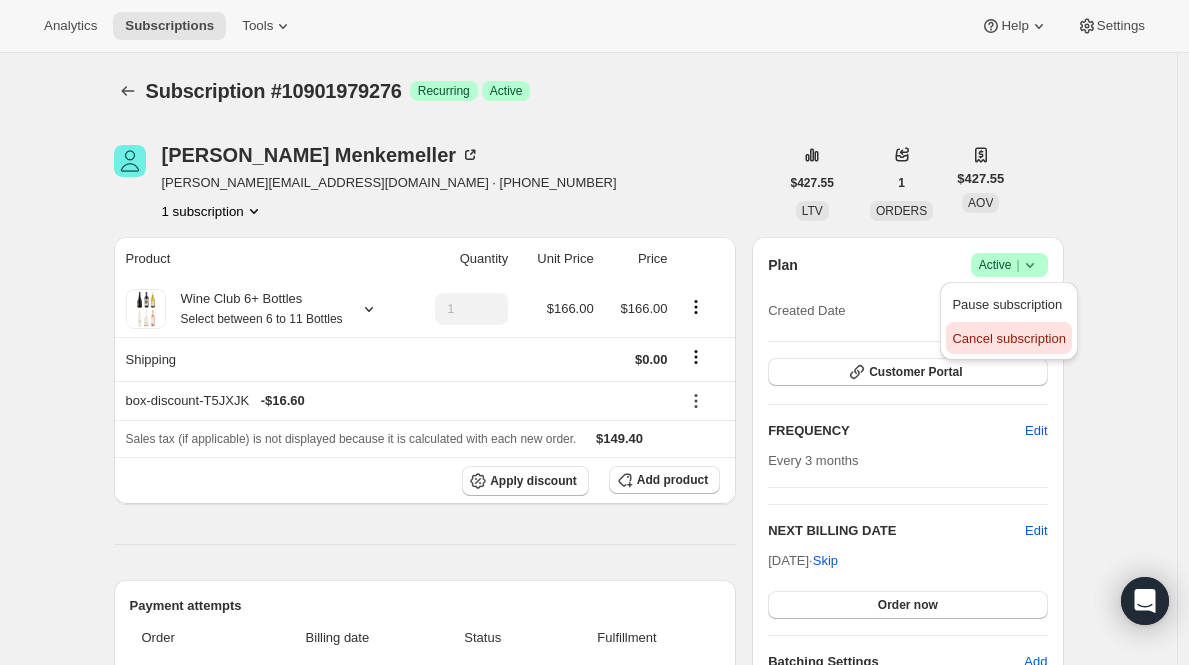 click on "Cancel subscription" at bounding box center [1008, 338] 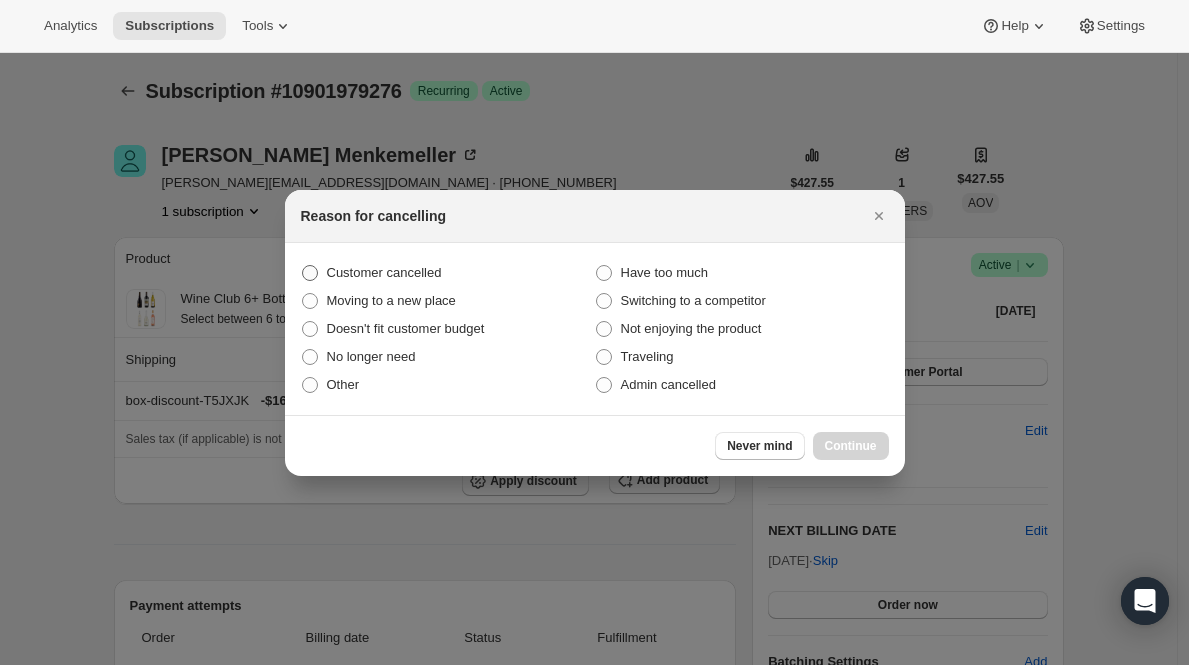 click on "Customer cancelled" at bounding box center [384, 272] 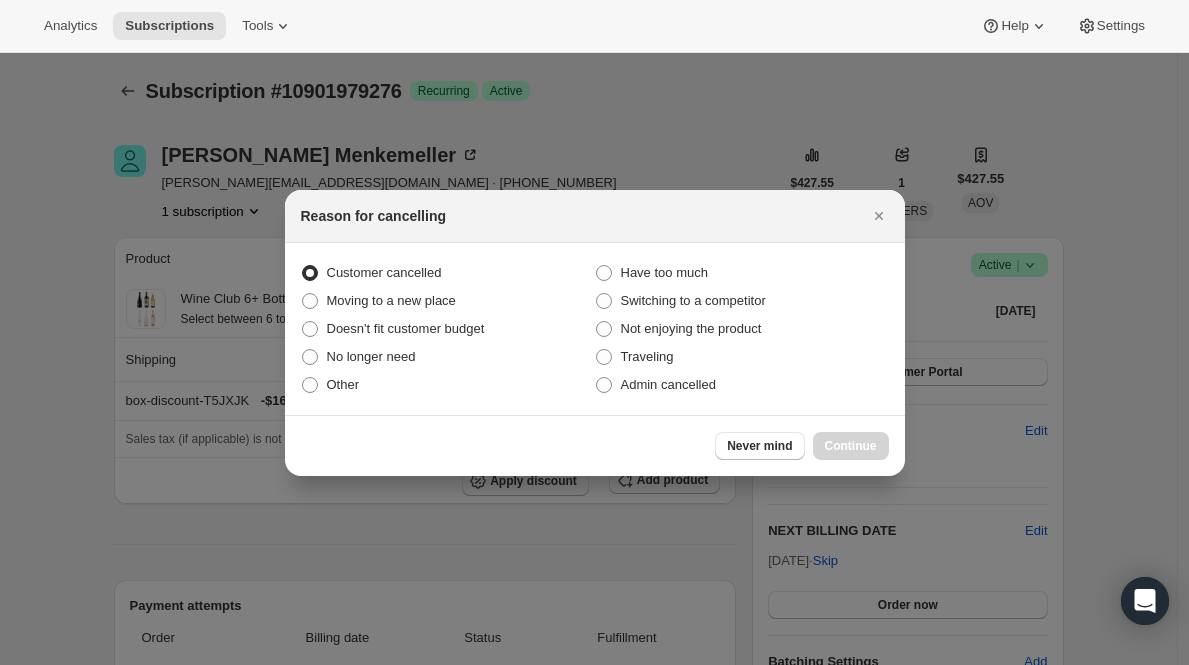radio on "true" 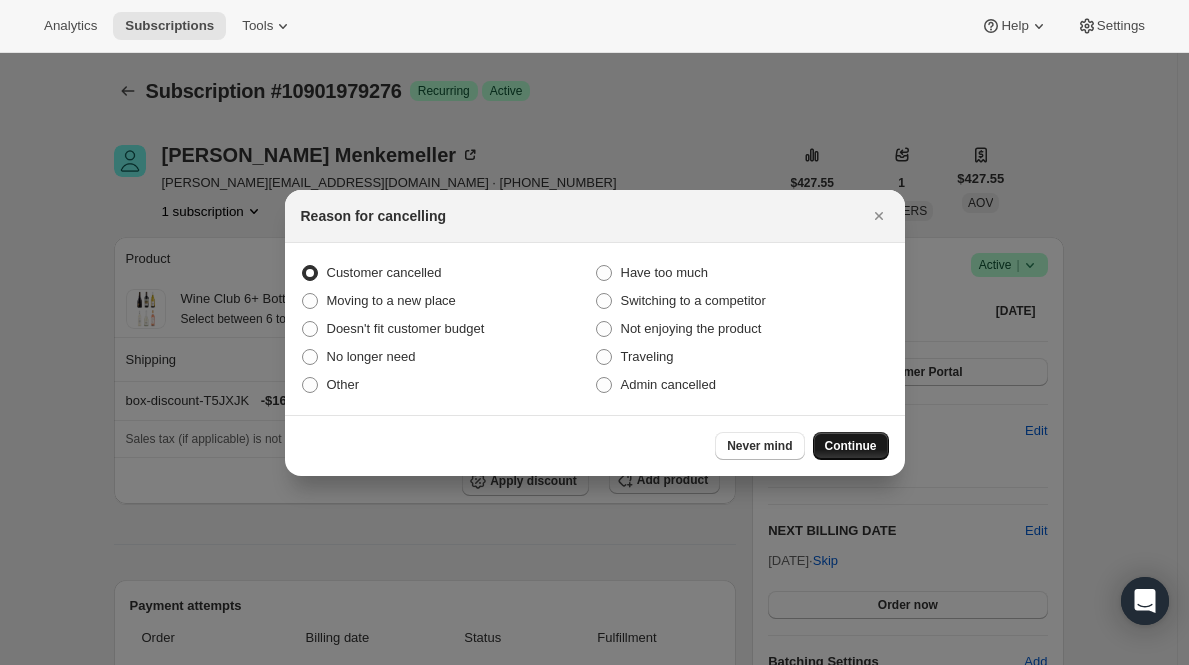 click on "Continue" at bounding box center (851, 446) 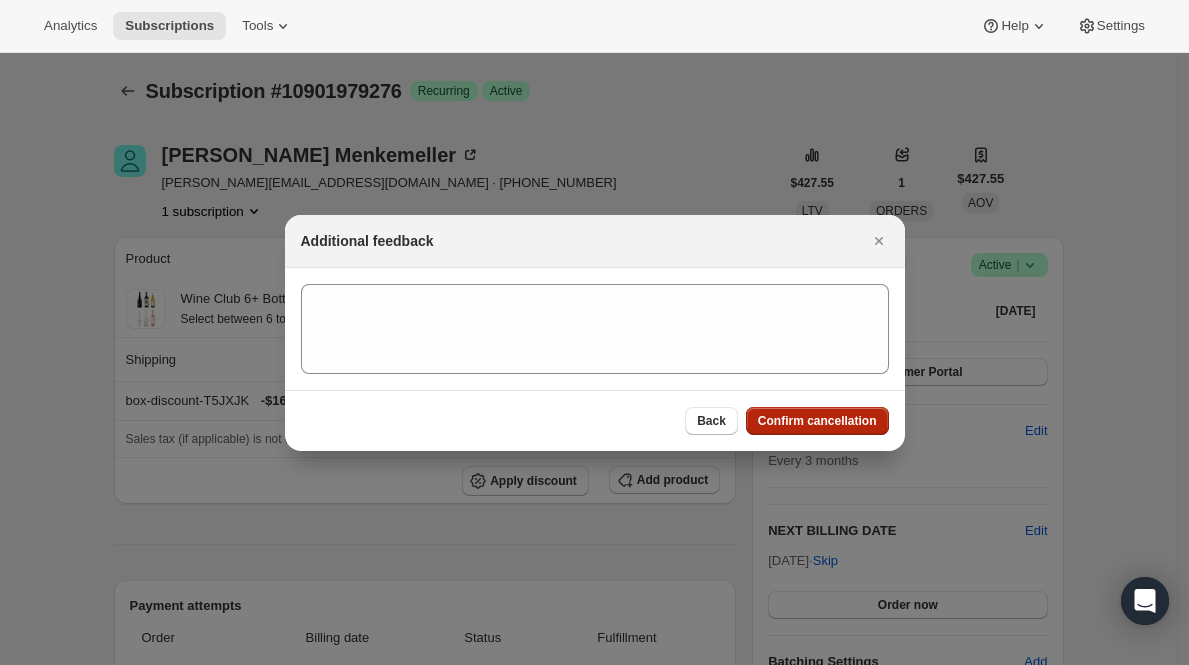 click on "Confirm cancellation" at bounding box center [817, 421] 